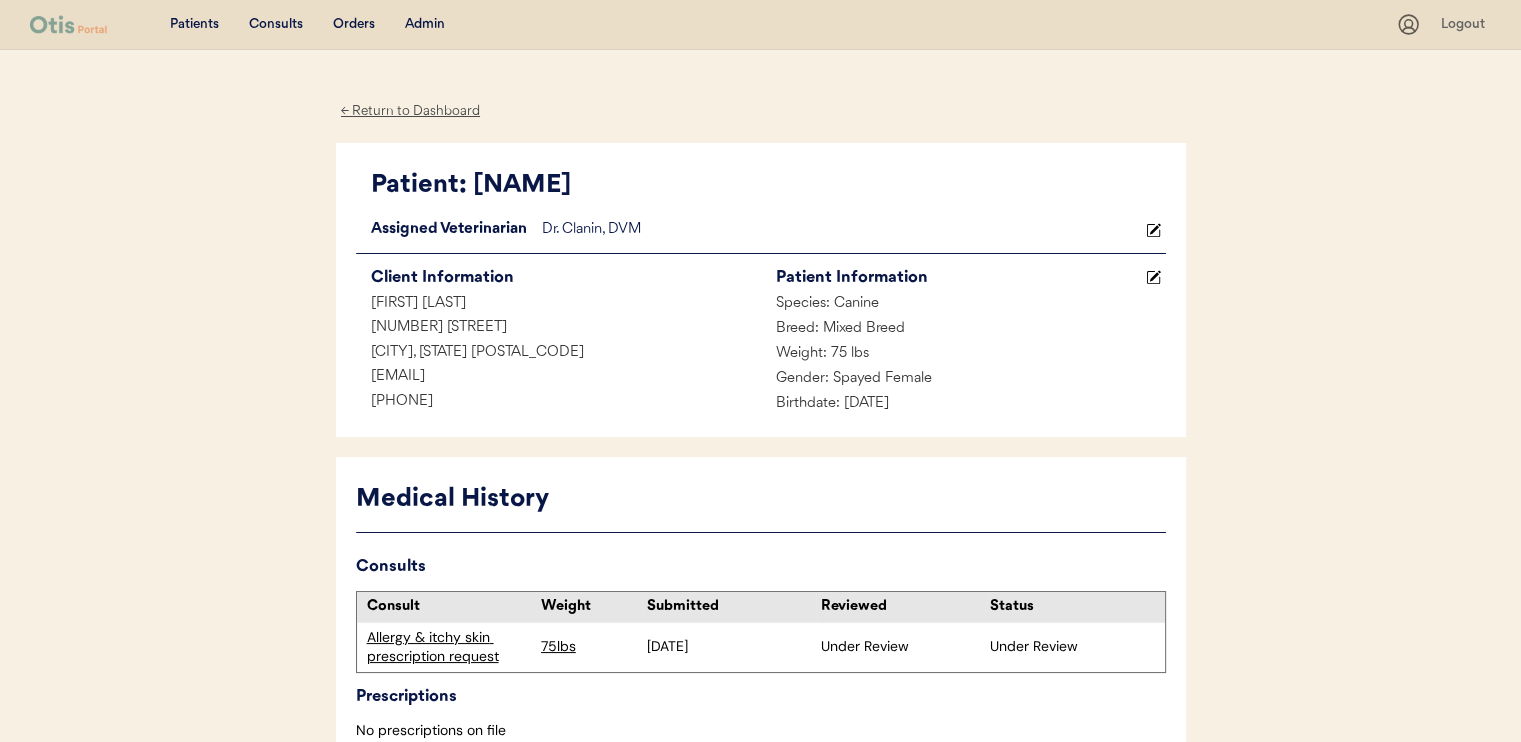 scroll, scrollTop: 0, scrollLeft: 0, axis: both 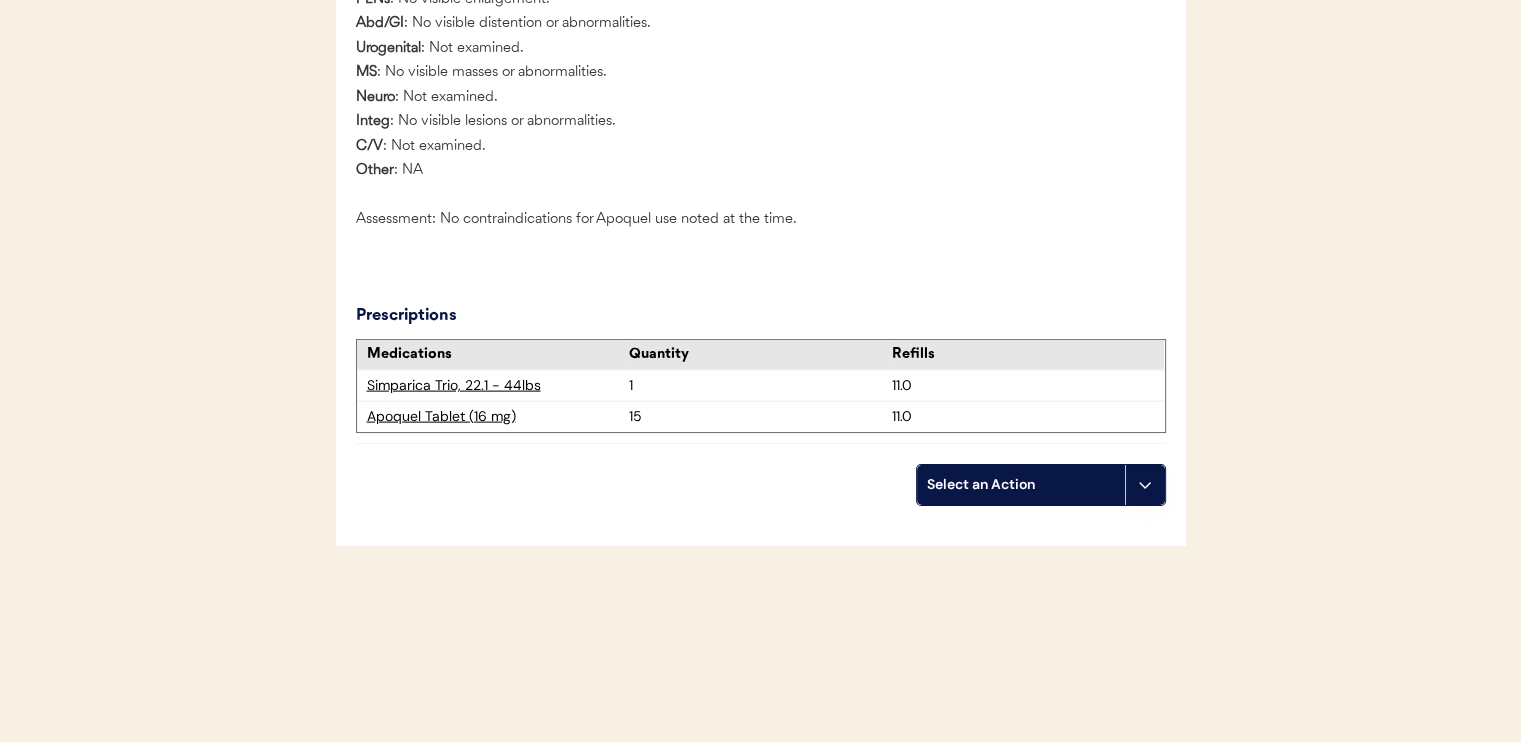 click on "Select an Action" at bounding box center [1021, 485] 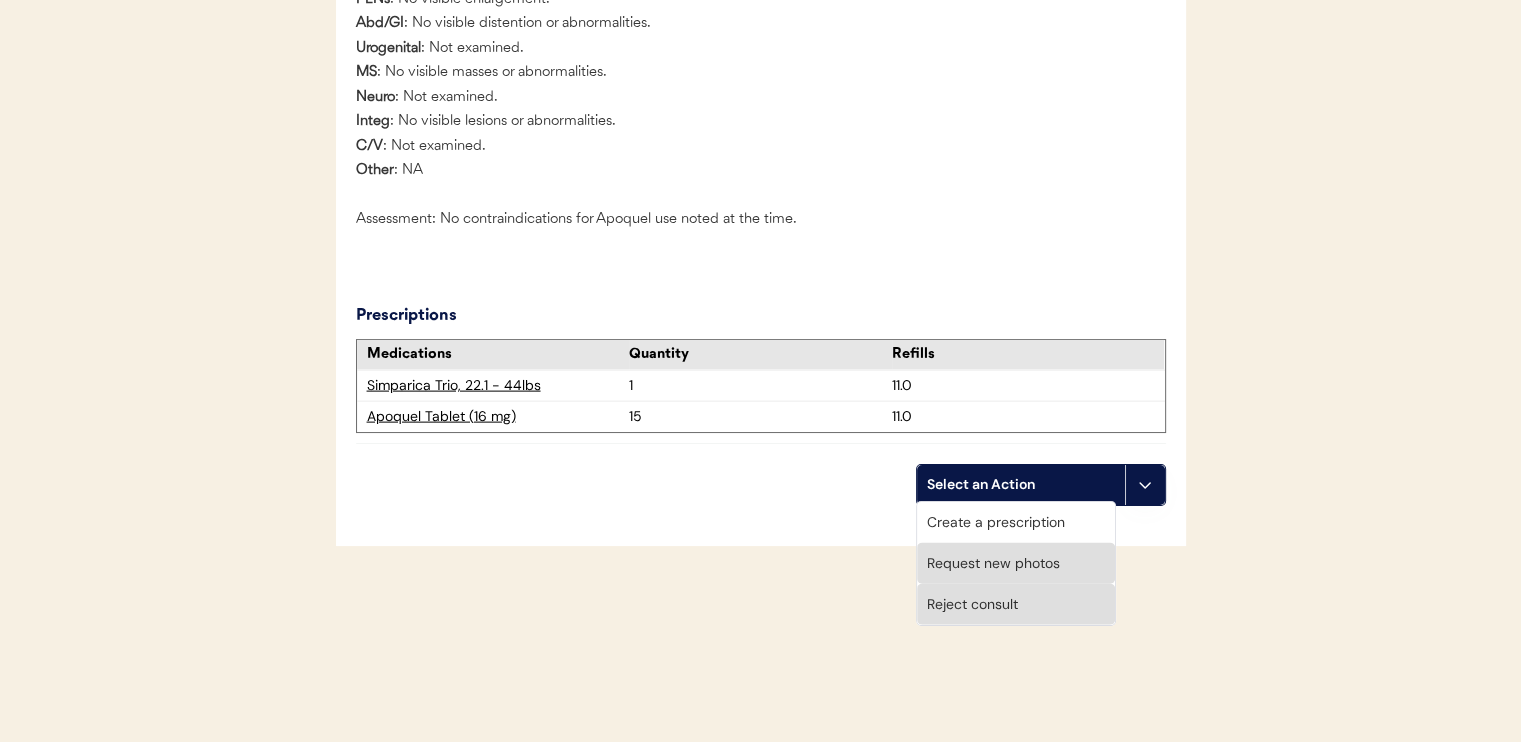click on "Create a prescription" at bounding box center [1016, 522] 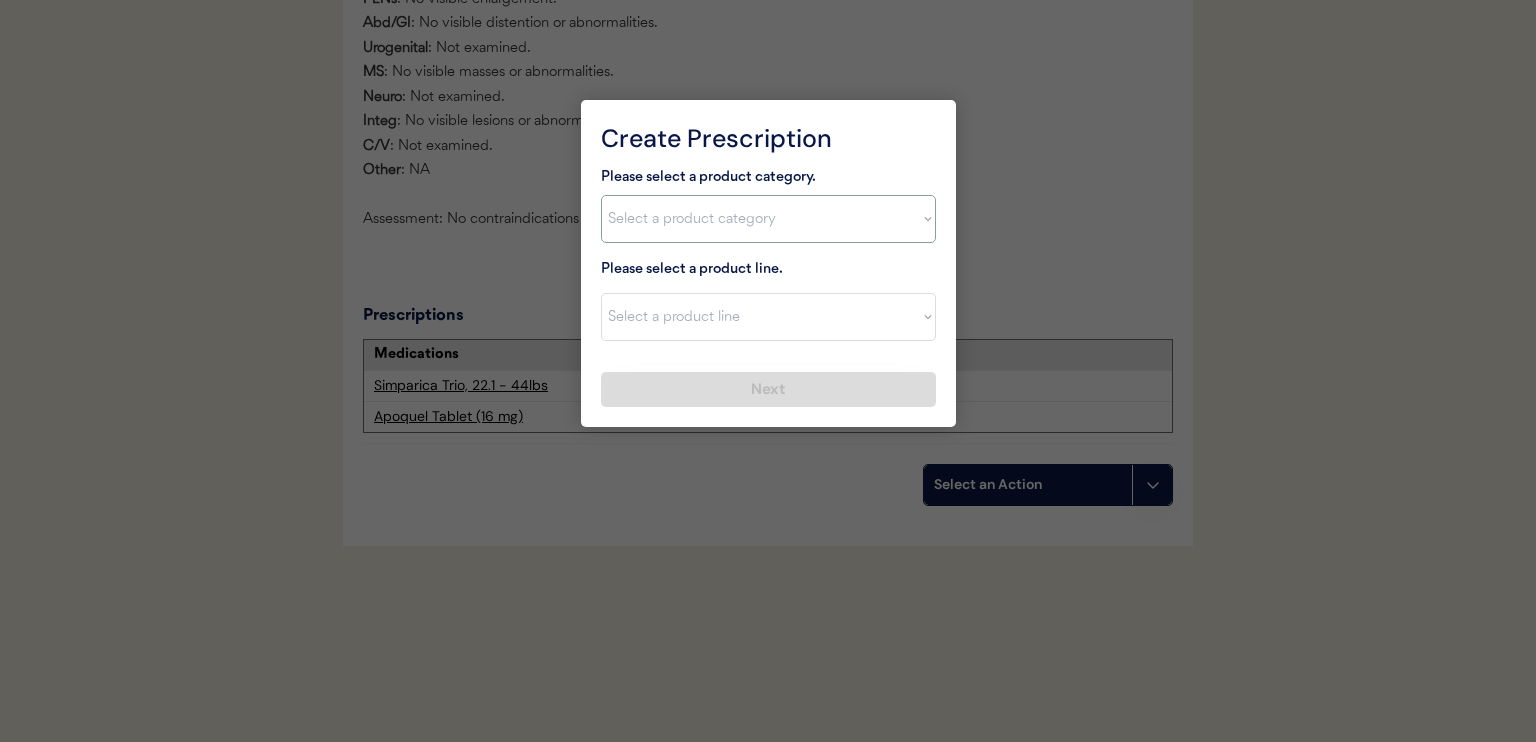 click on "Select a product category Allergies Antibiotics Anxiety Combo Parasite Prevention Flea & Tick Heartworm" at bounding box center [768, 219] 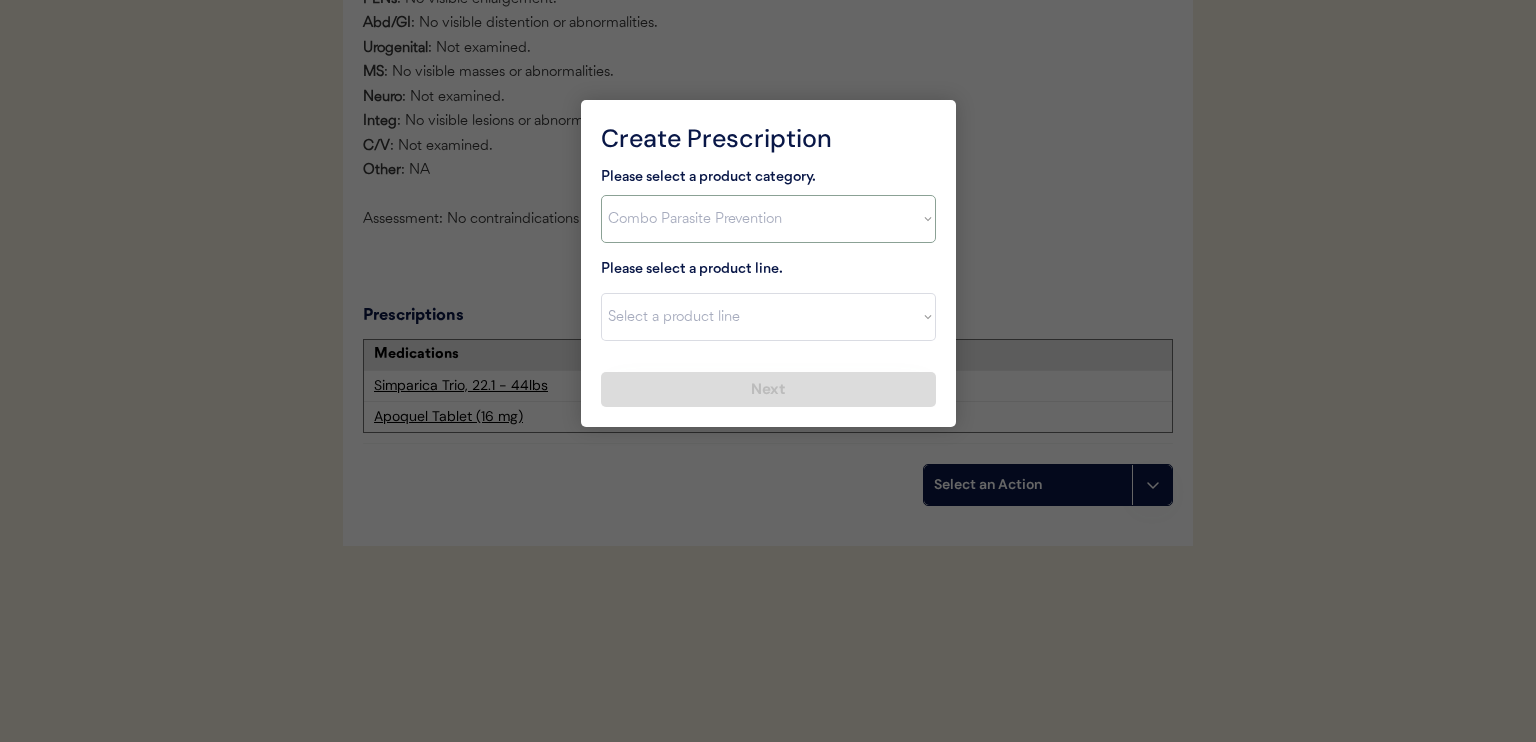 click on "Select a product category Allergies Antibiotics Anxiety Combo Parasite Prevention Flea & Tick Heartworm" at bounding box center [768, 219] 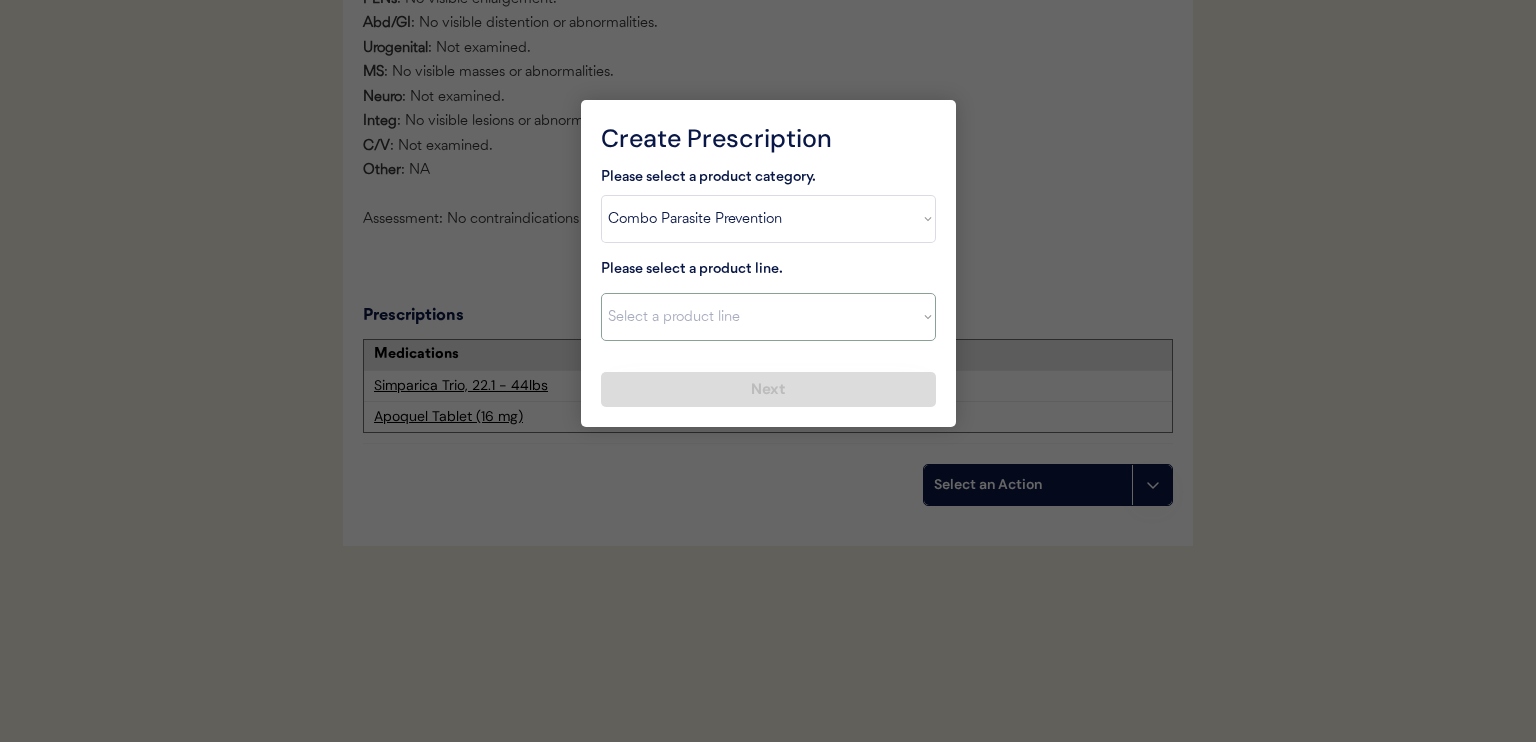 click on "Select a product line" at bounding box center [768, 317] 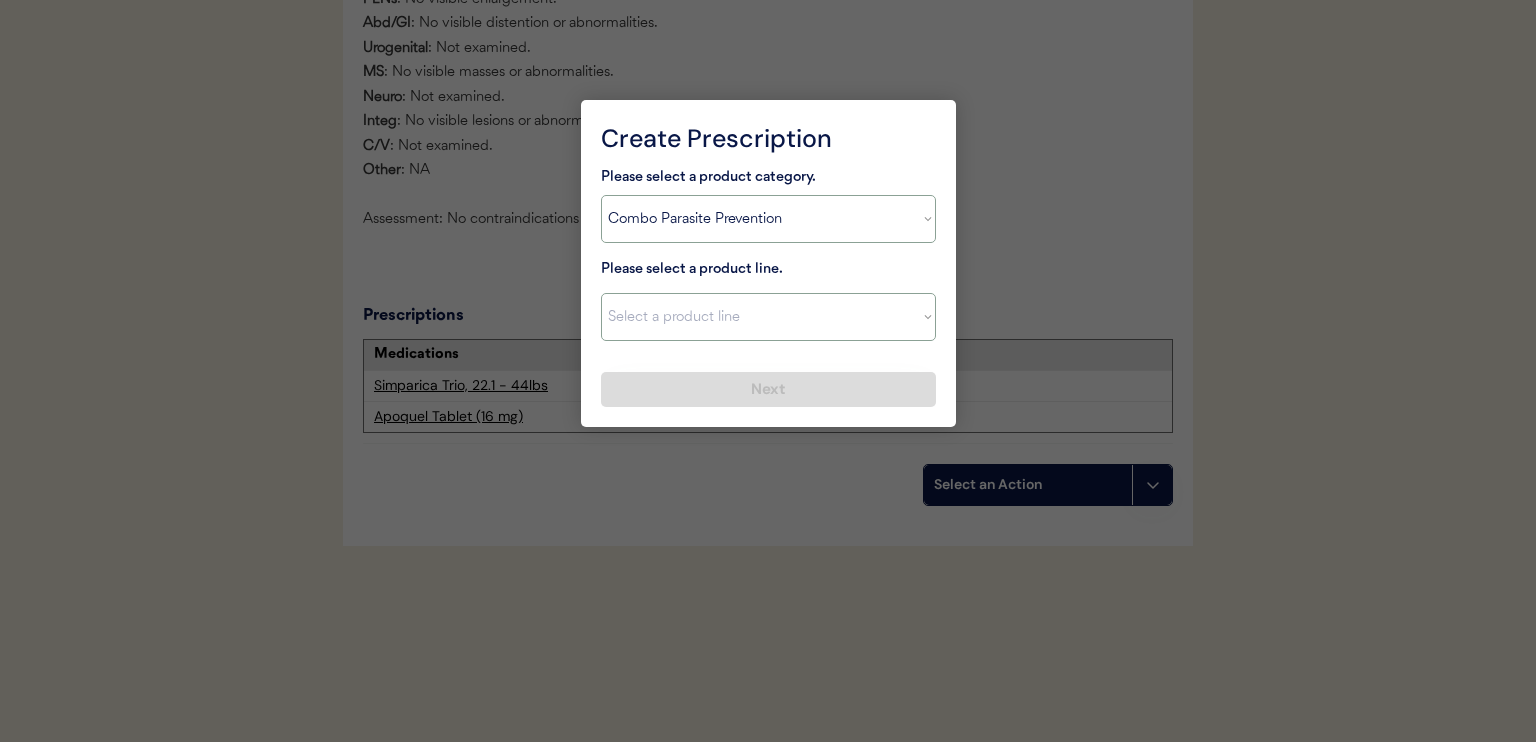 click on "Select a product category Allergies Antibiotics Anxiety Combo Parasite Prevention Flea & Tick Heartworm" at bounding box center (768, 219) 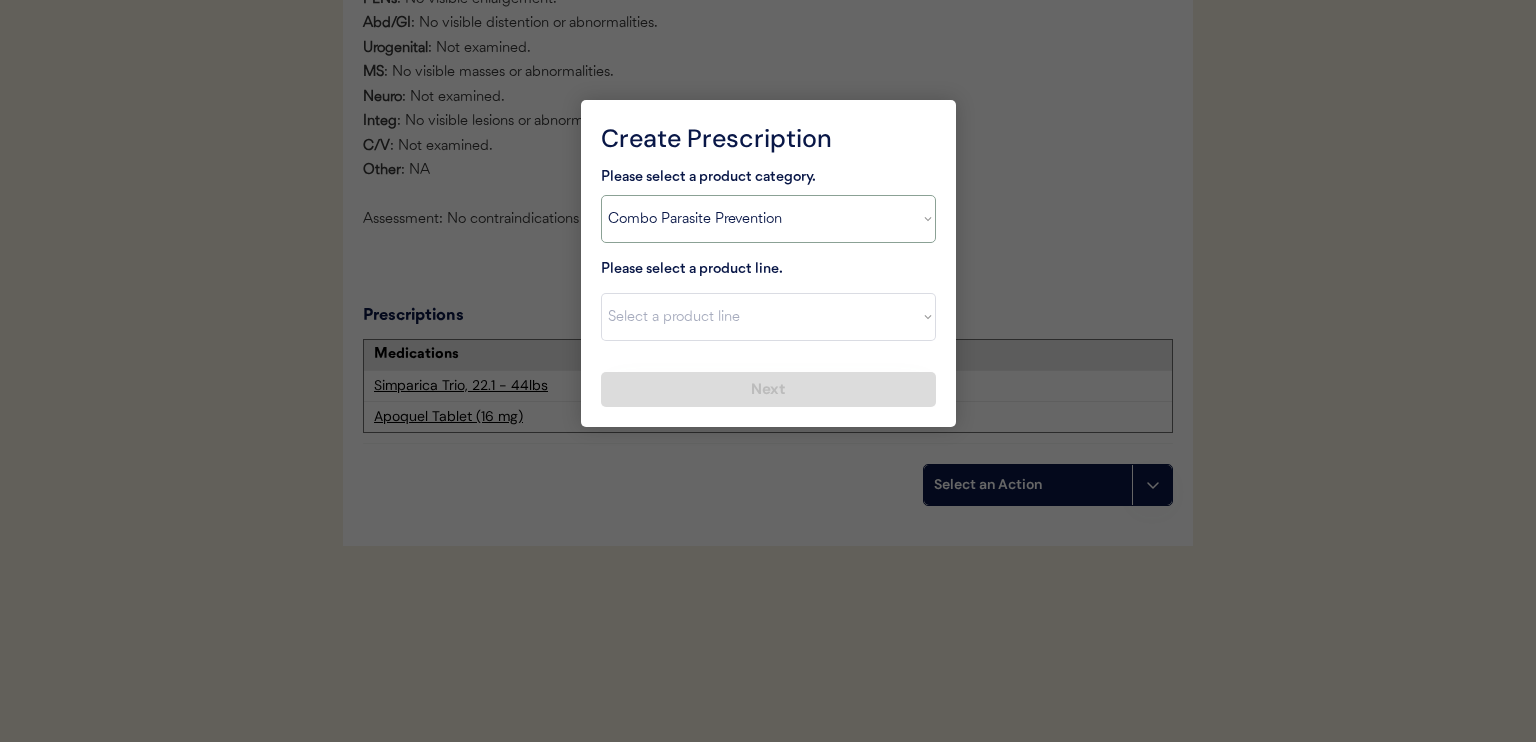 click on "Select a product category Allergies Antibiotics Anxiety Combo Parasite Prevention Flea & Tick Heartworm" at bounding box center [768, 219] 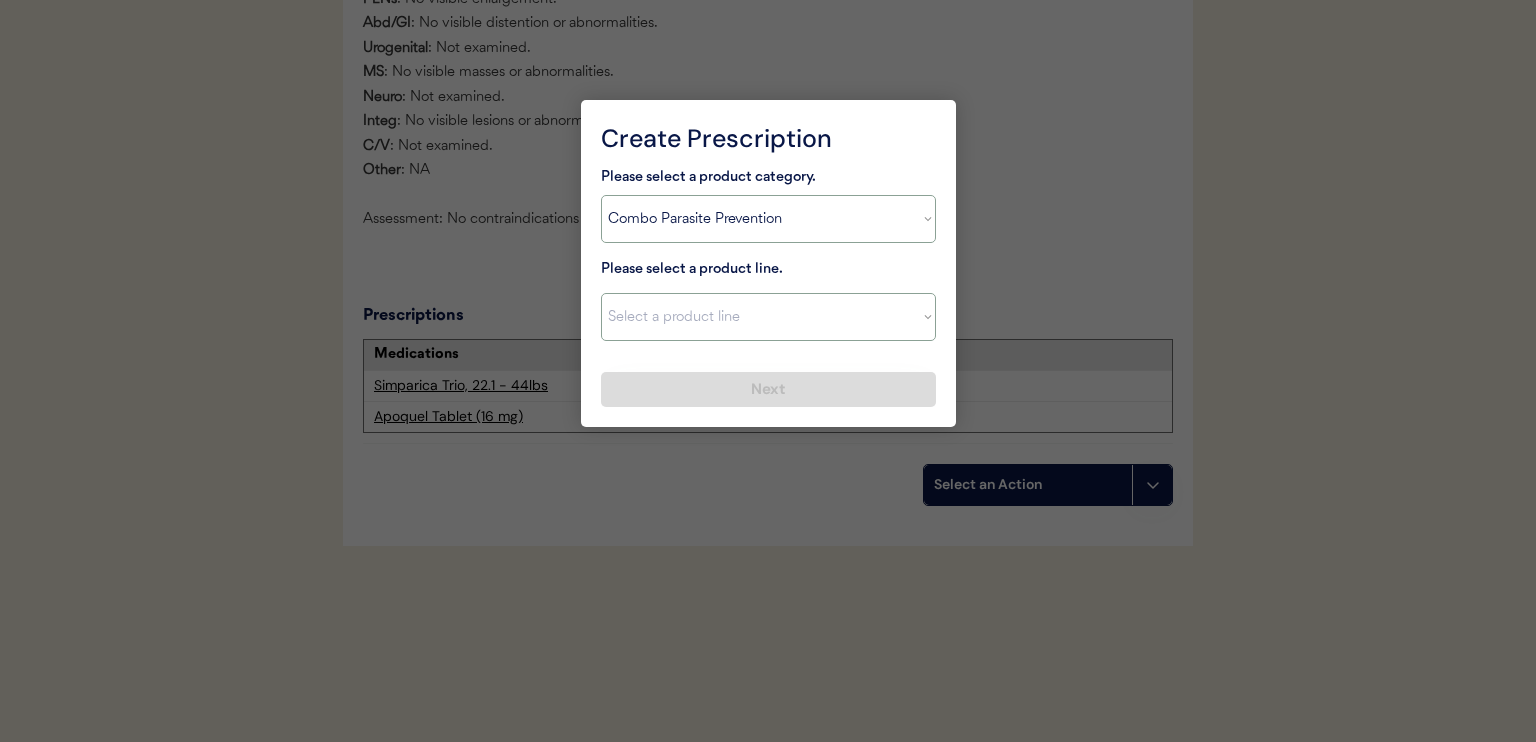click on "Select a product line Advantage Multi for Dogs Credelio Quattro NexGard Plus NexGard Plus (3 Month) NexGard Plus (6 Month) Revolution for Dogs Sentinel Spectrum (3 Month) Simparica Trio Simparica Trio (12 Month) Simparica Trio (3 Month) Simparica Trio (6 Month) Trifexis" at bounding box center [768, 317] 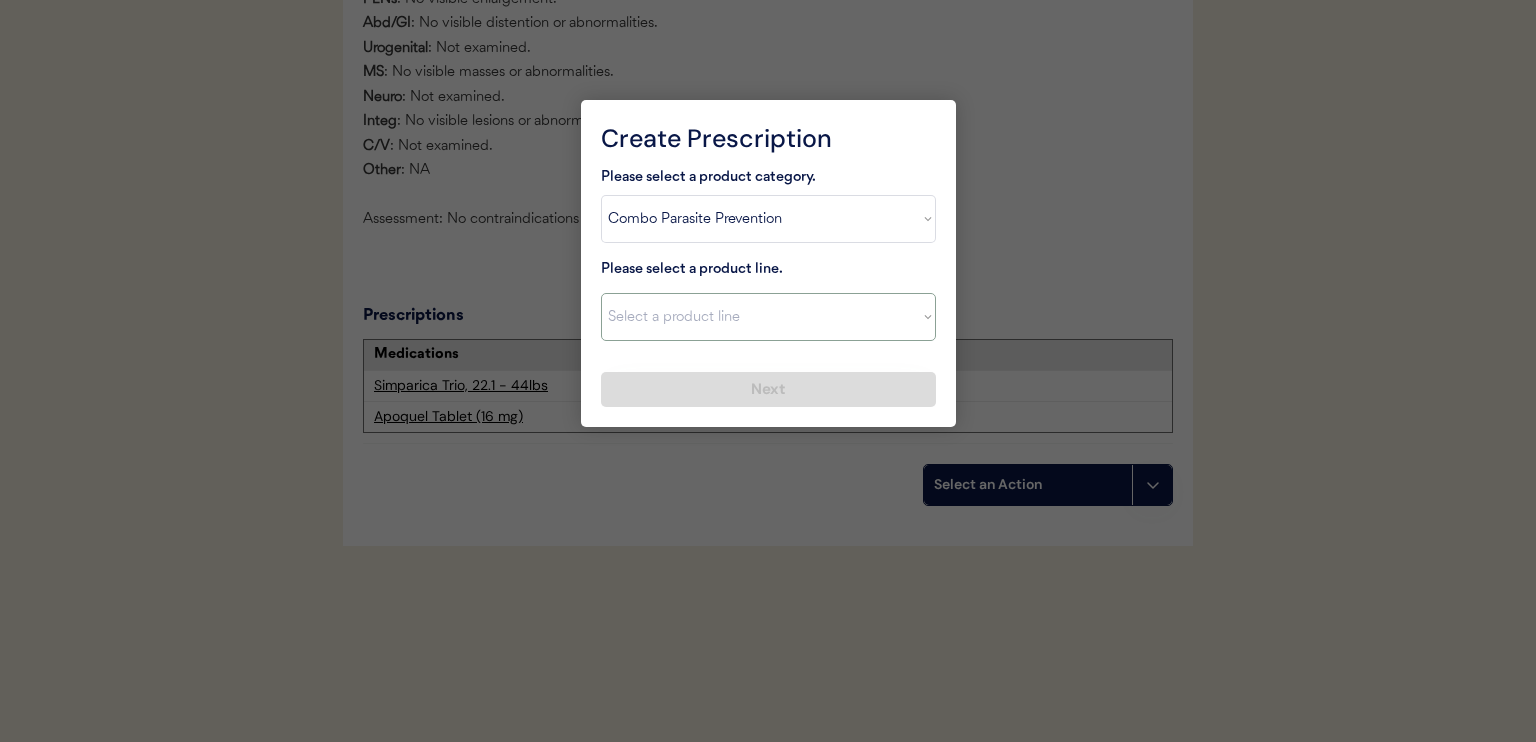 select on ""NexGard Plus"" 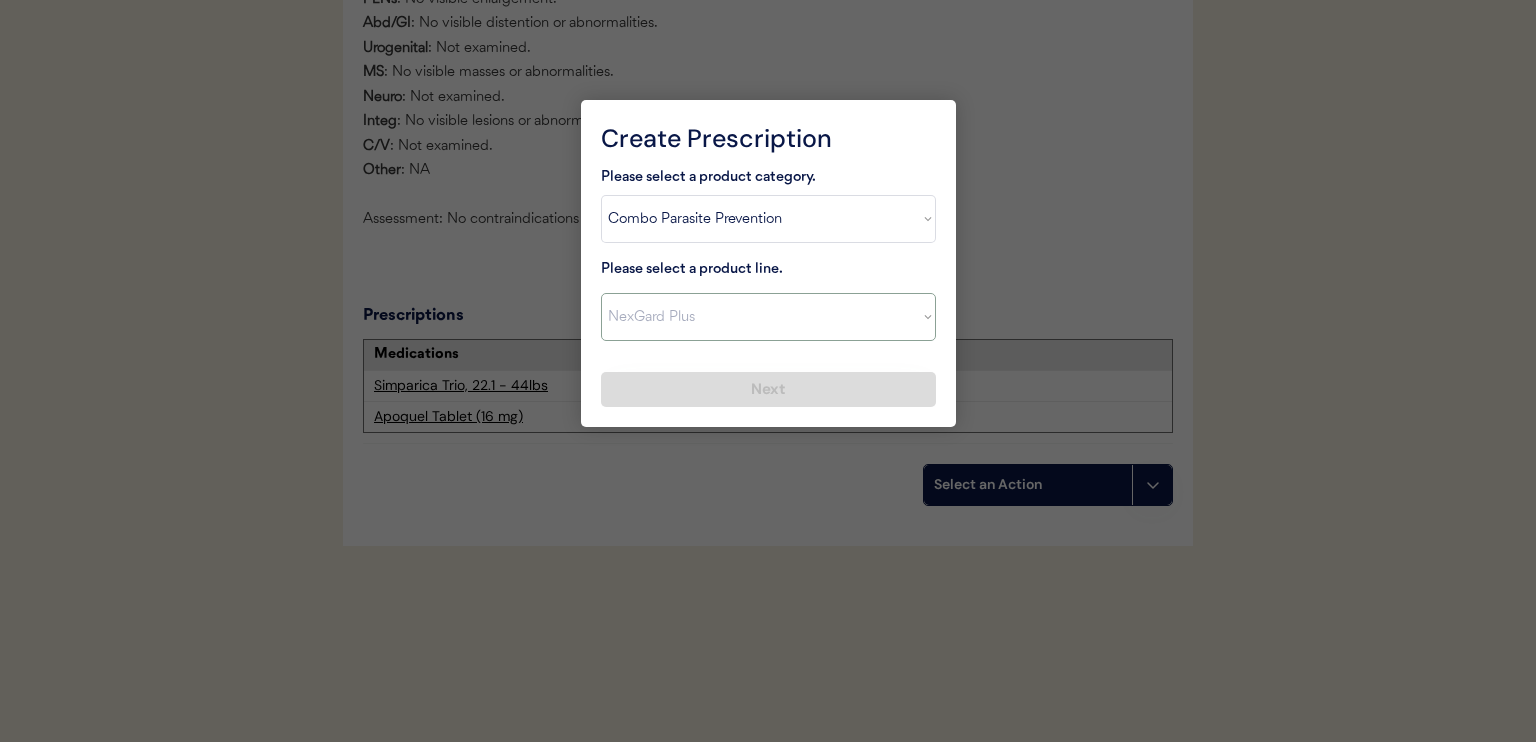 click on "Select a product line Advantage Multi for Dogs Credelio Quattro NexGard Plus NexGard Plus (3 Month) NexGard Plus (6 Month) Revolution for Dogs Sentinel Spectrum (3 Month) Simparica Trio Simparica Trio (12 Month) Simparica Trio (3 Month) Simparica Trio (6 Month) Trifexis" at bounding box center [768, 317] 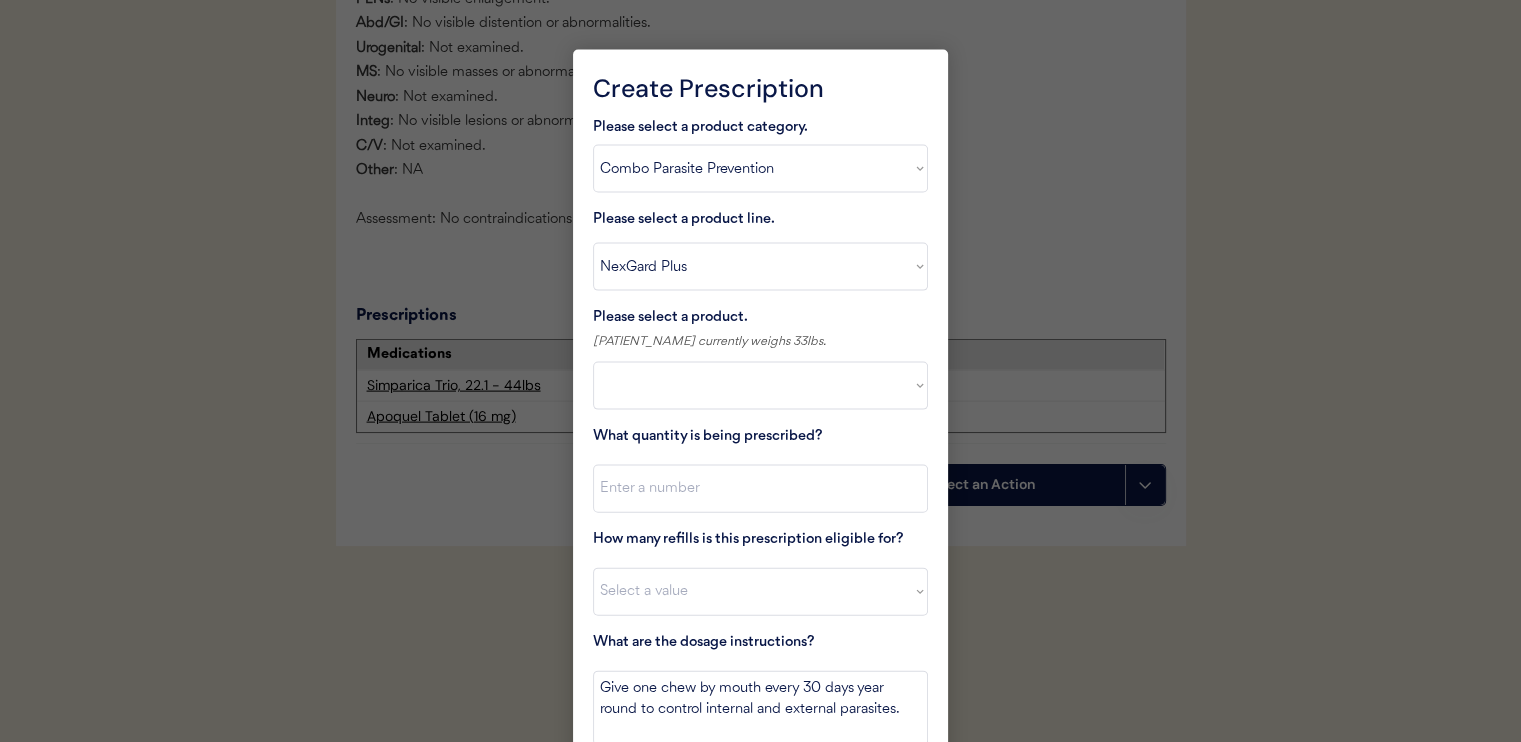 select on ""PLACEHOLDER_1427118222253"" 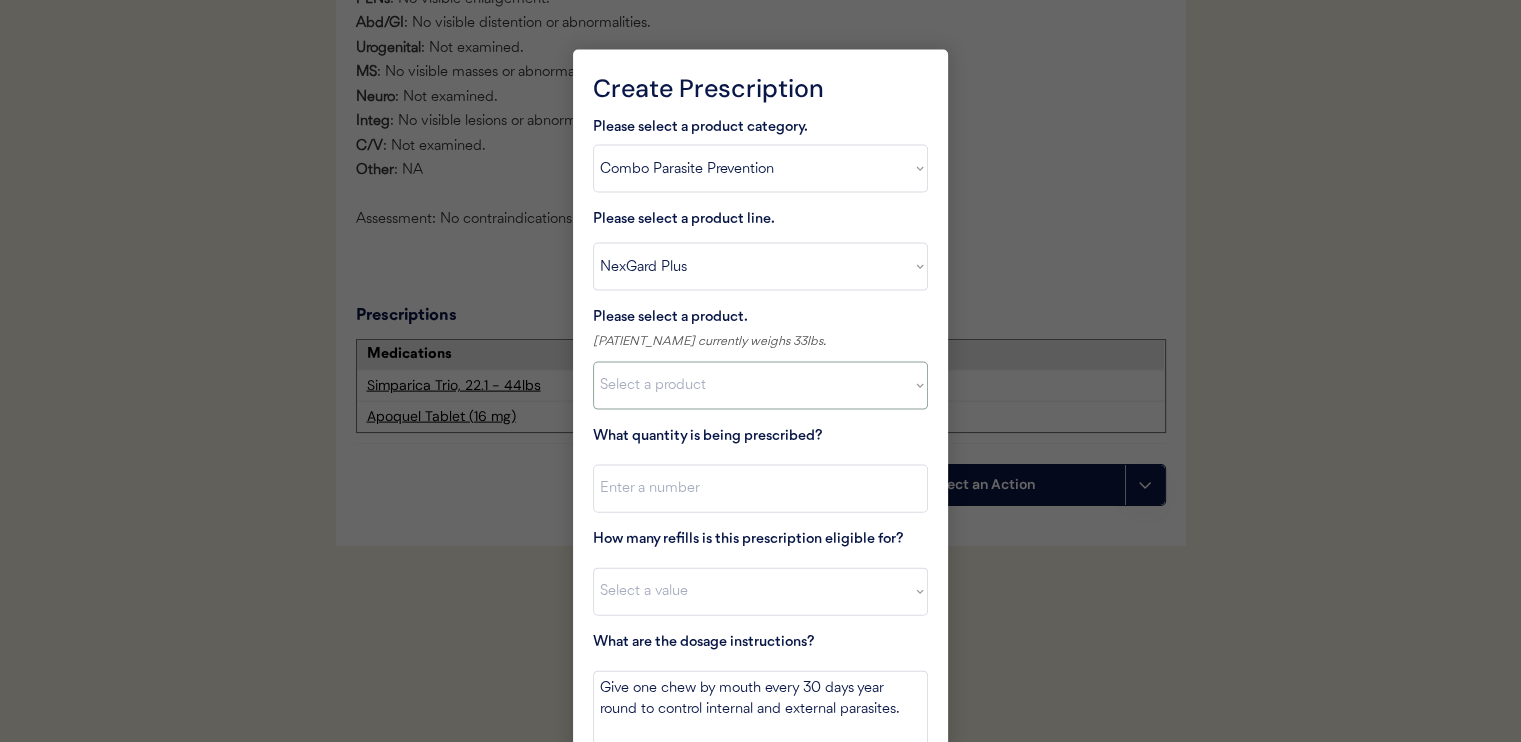 click on "Select a product NexGard Plus, 4 - 8lbs NexGard Plus, 8.1 - 17lbs NexGard Plus, 17.1 - 33lbs NexGard Plus, 33.1-66 lbs NexGard Plus, 66.1-132 lbs" at bounding box center [760, 386] 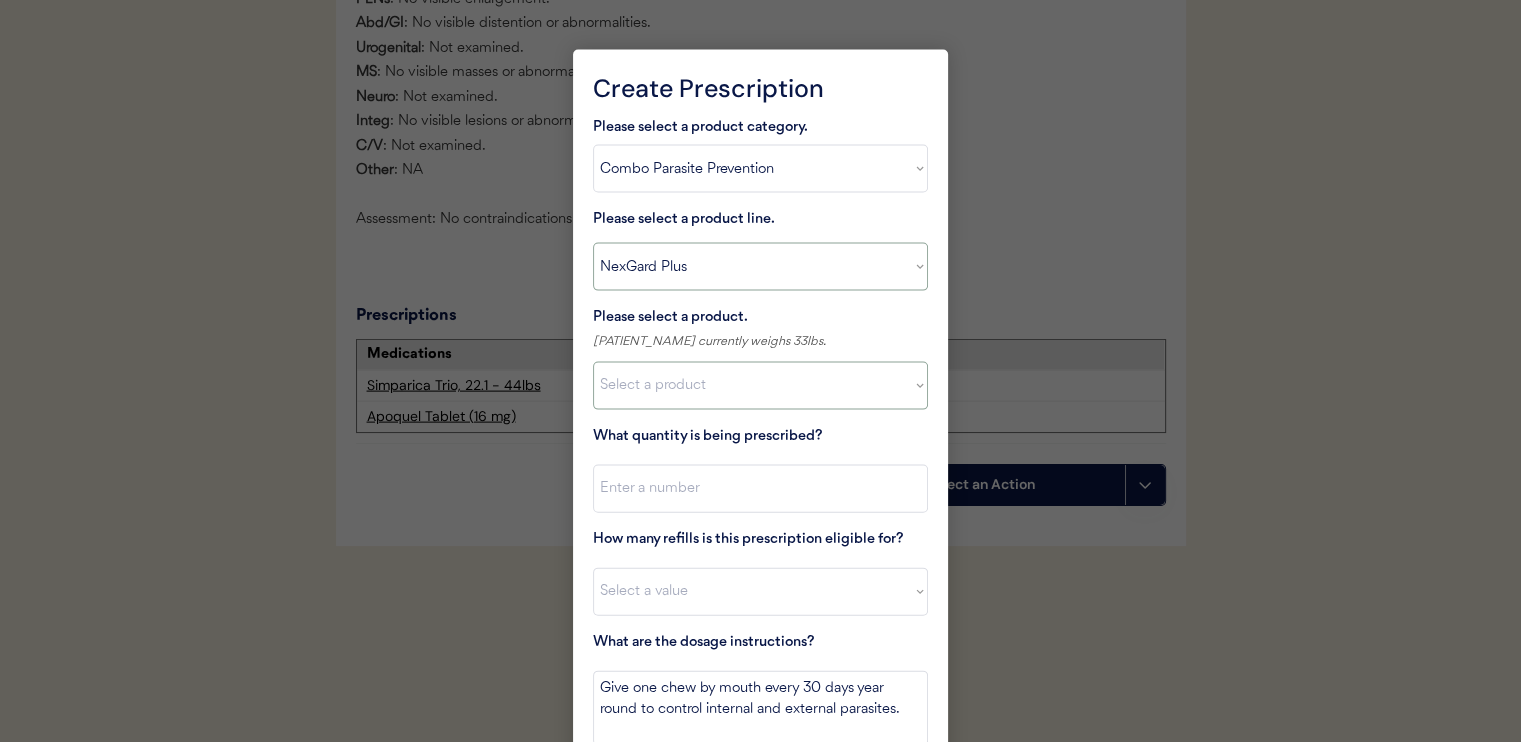 click on "Select a product line Advantage Multi for Dogs Credelio Quattro NexGard Plus NexGard Plus (3 Month) NexGard Plus (6 Month) Revolution for Dogs Sentinel Spectrum (3 Month) Simparica Trio Simparica Trio (12 Month) Simparica Trio (3 Month) Simparica Trio (6 Month) Trifexis" at bounding box center (760, 267) 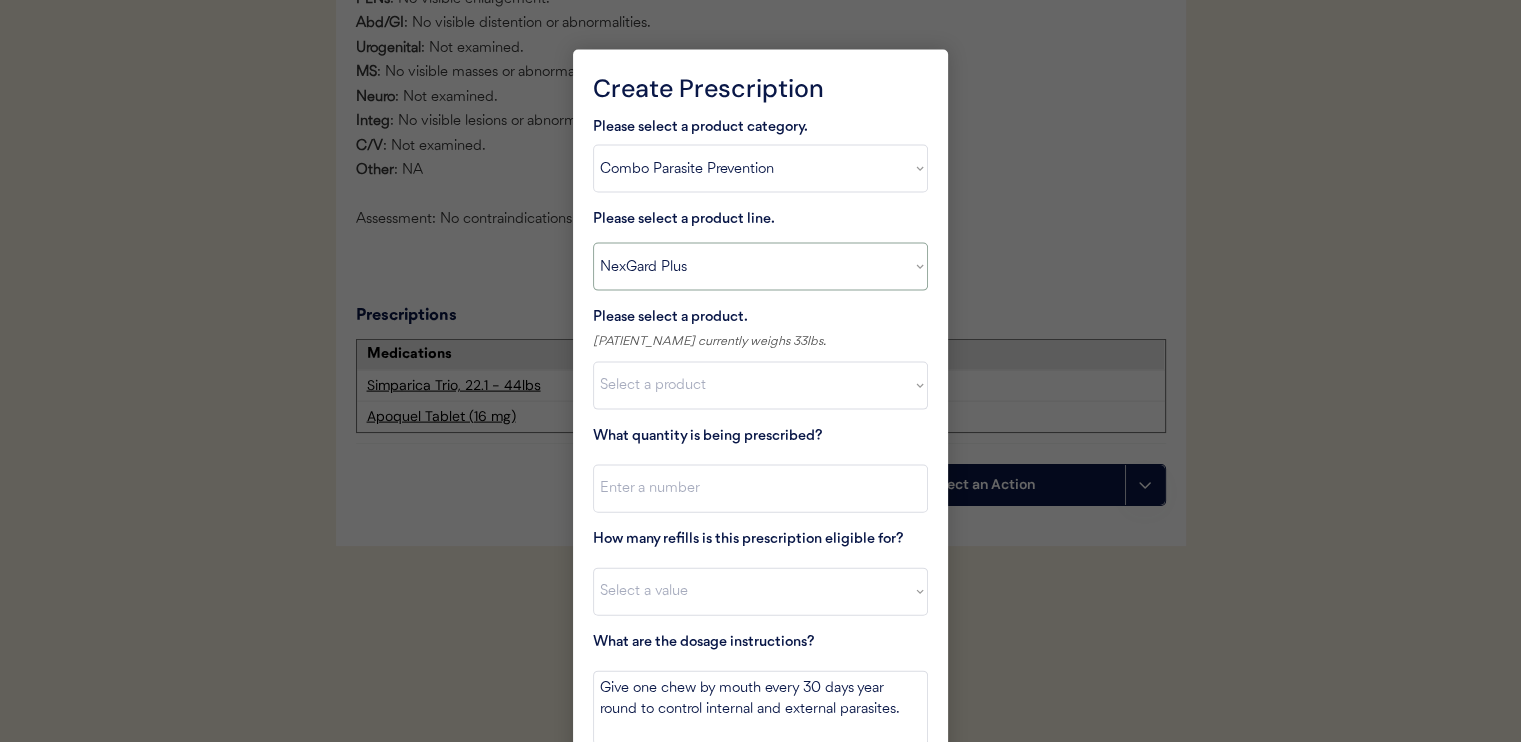 select on ""Credelio Quattro"" 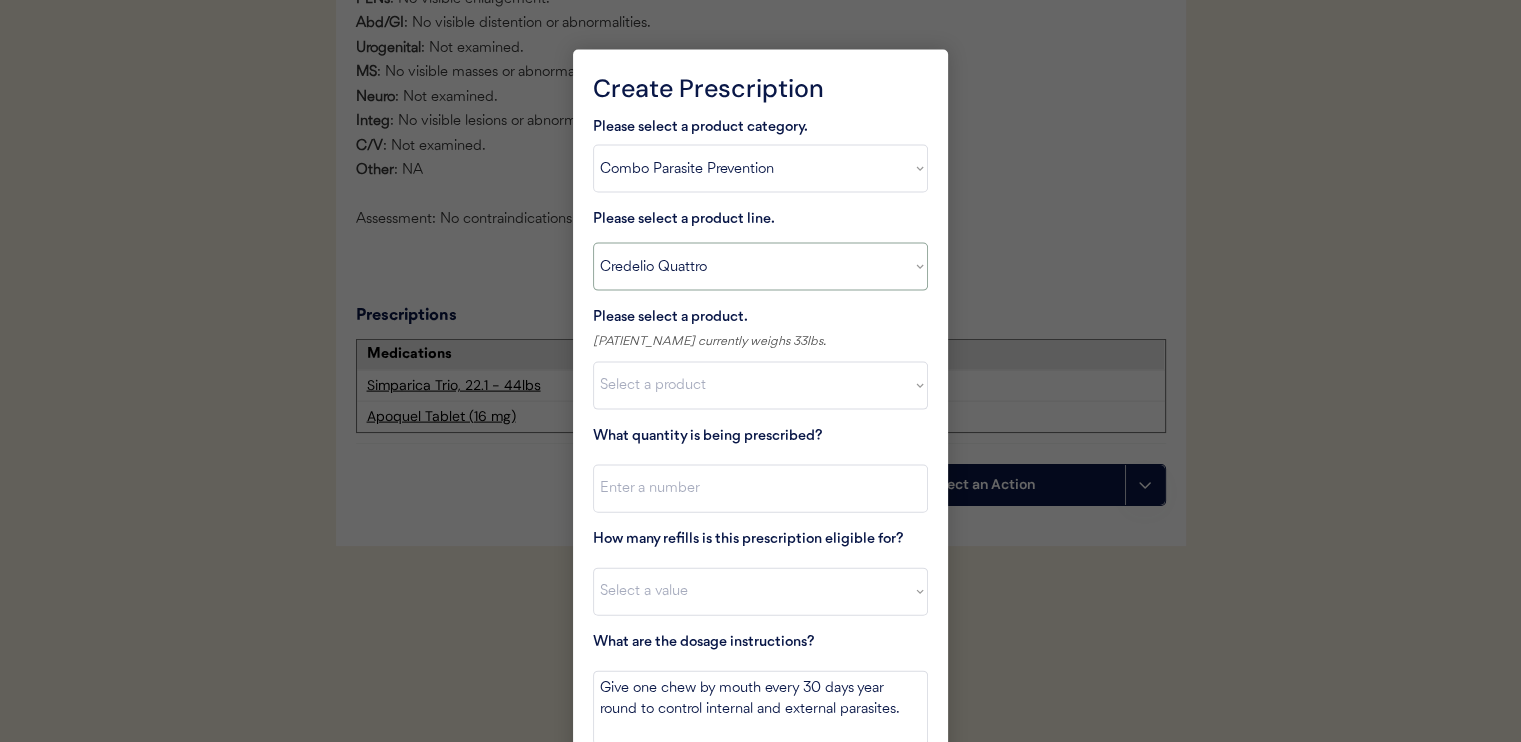 click on "Select a product line Advantage Multi for Dogs Credelio Quattro NexGard Plus NexGard Plus (3 Month) NexGard Plus (6 Month) Revolution for Dogs Sentinel Spectrum (3 Month) Simparica Trio Simparica Trio (12 Month) Simparica Trio (3 Month) Simparica Trio (6 Month) Trifexis" at bounding box center [760, 267] 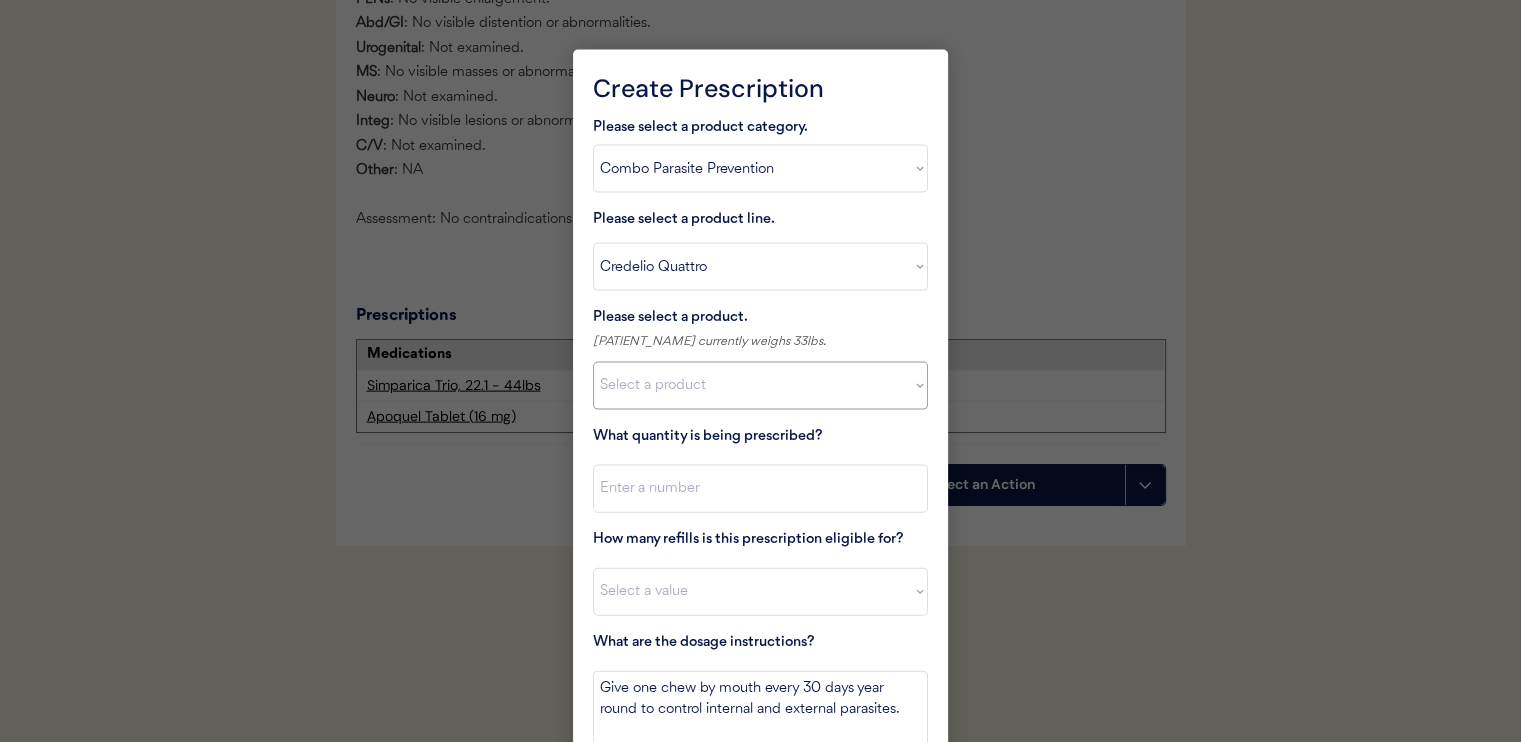 click on "Select a product Credelio Quattro, 6.1 - 12lbs Credelio Quattro, 12.1 - 25lbs Credelio Quattro, 25.1 - 50lbs Credelio Quattro, 50.1 - 100lbs" at bounding box center (760, 386) 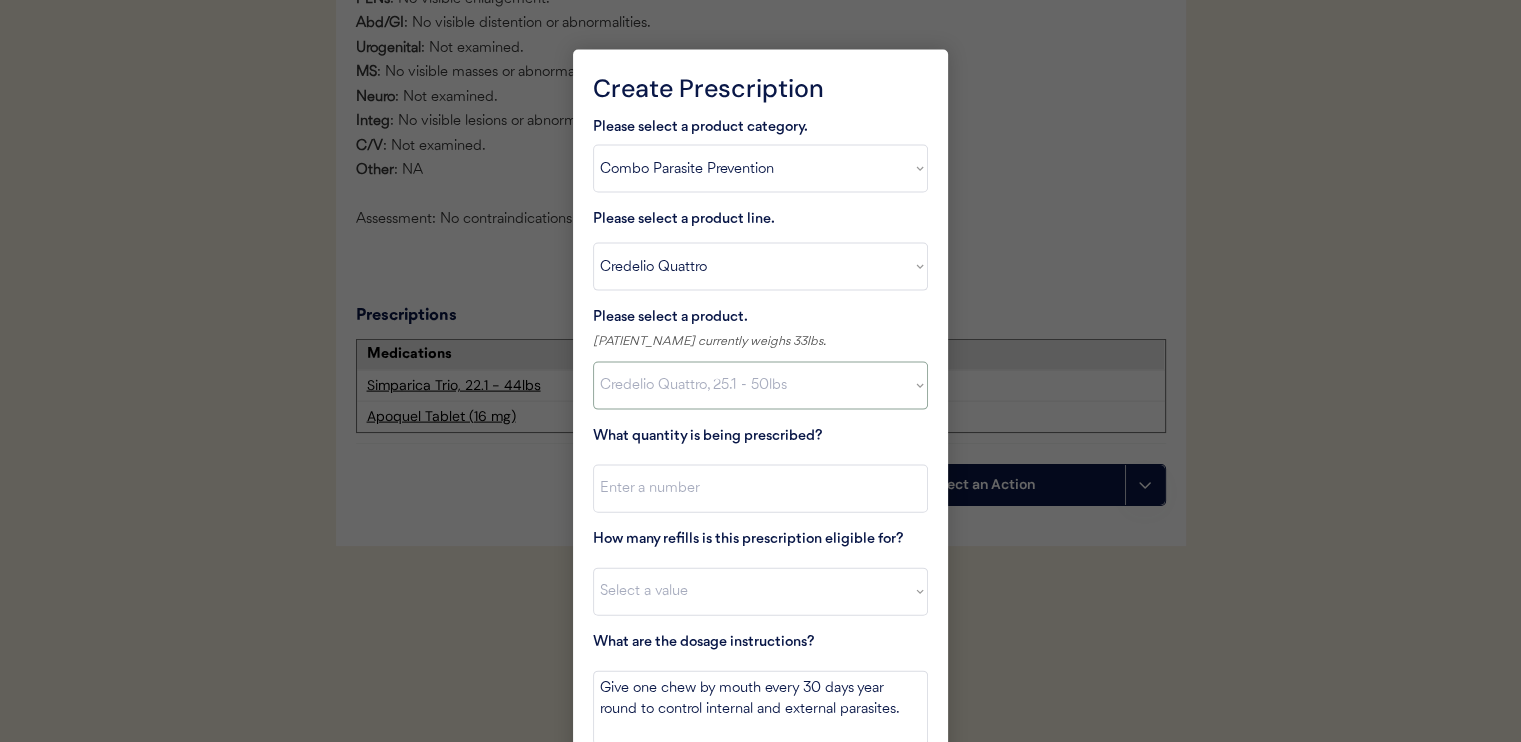click on "Select a product Credelio Quattro, 6.1 - 12lbs Credelio Quattro, 12.1 - 25lbs Credelio Quattro, 25.1 - 50lbs Credelio Quattro, 50.1 - 100lbs" at bounding box center (760, 386) 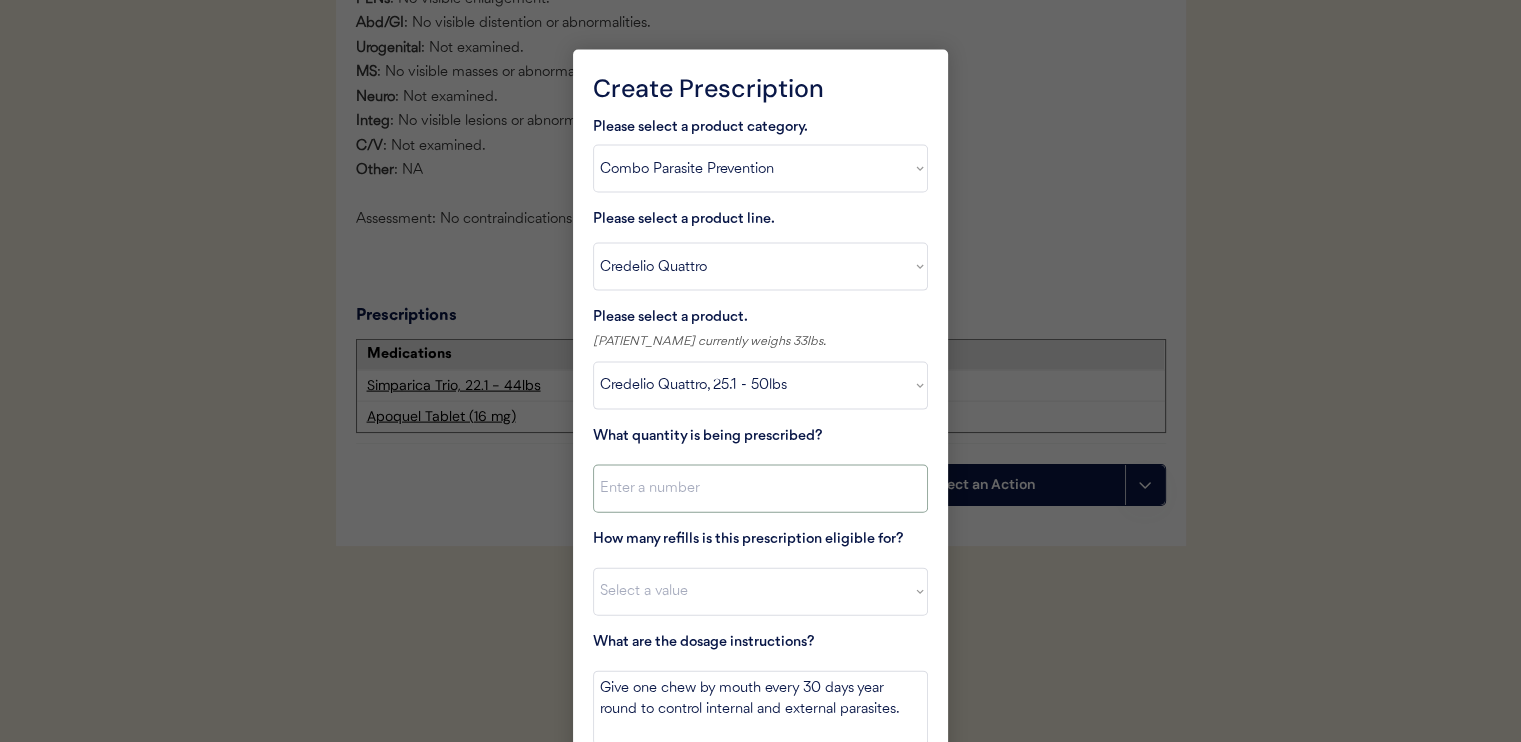 click at bounding box center [760, 489] 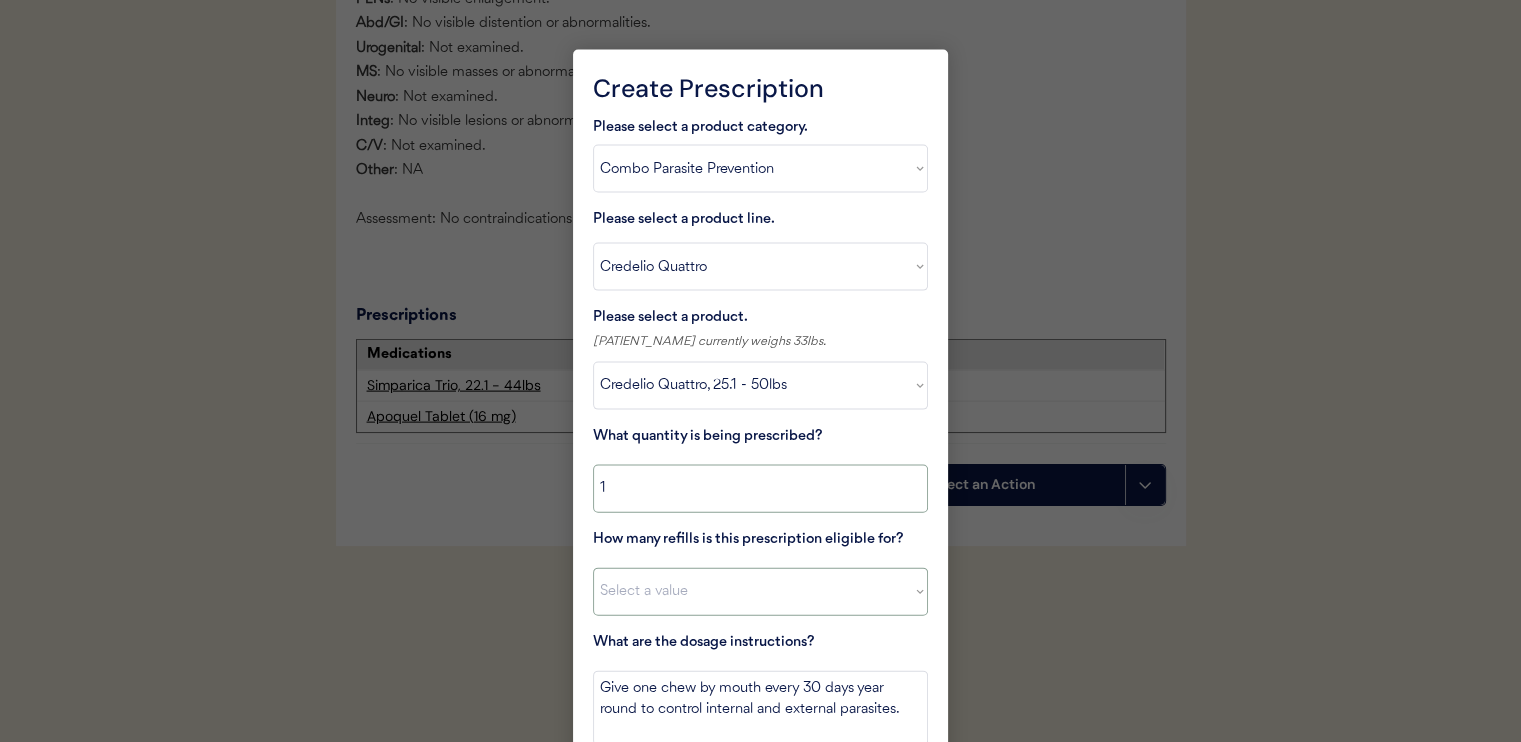 type on "1" 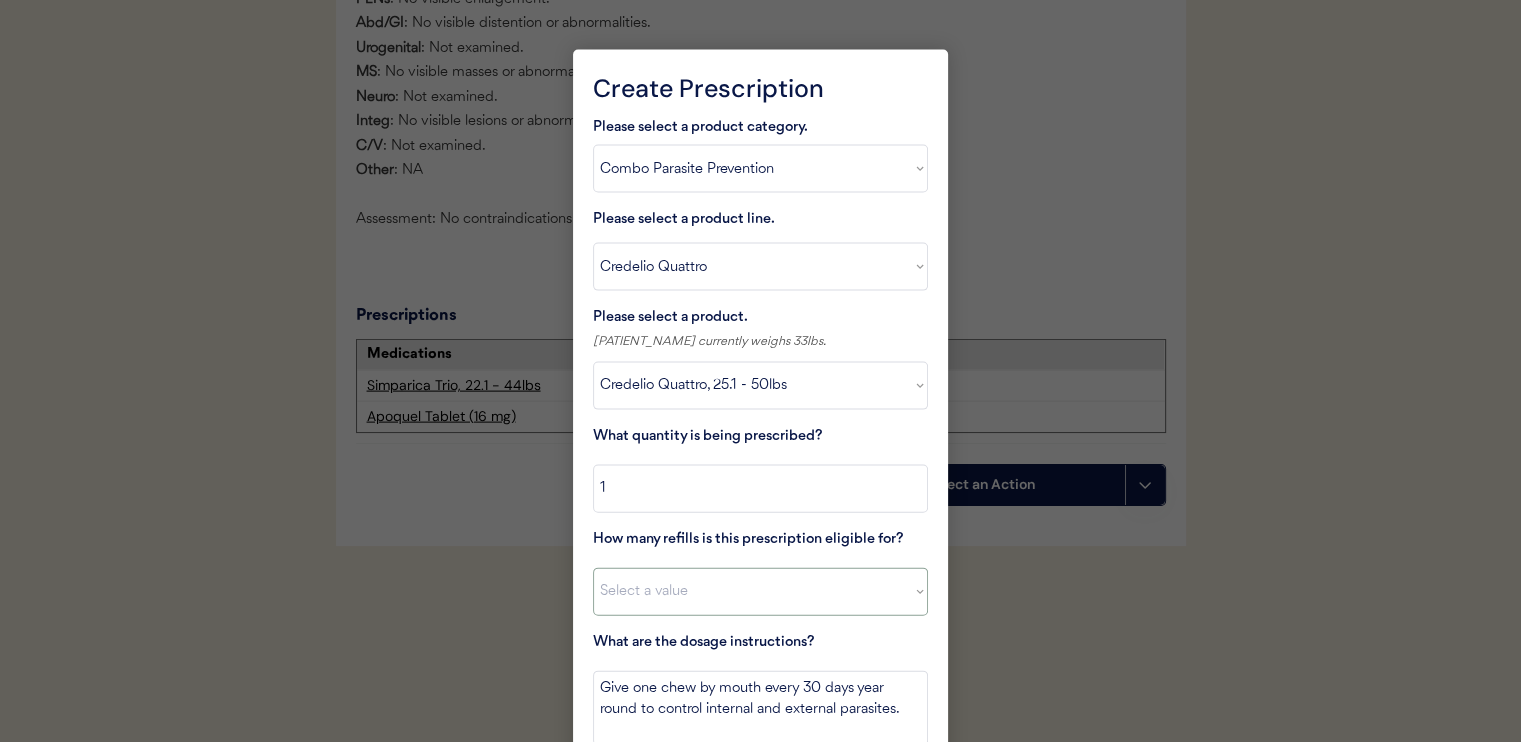 select on "11" 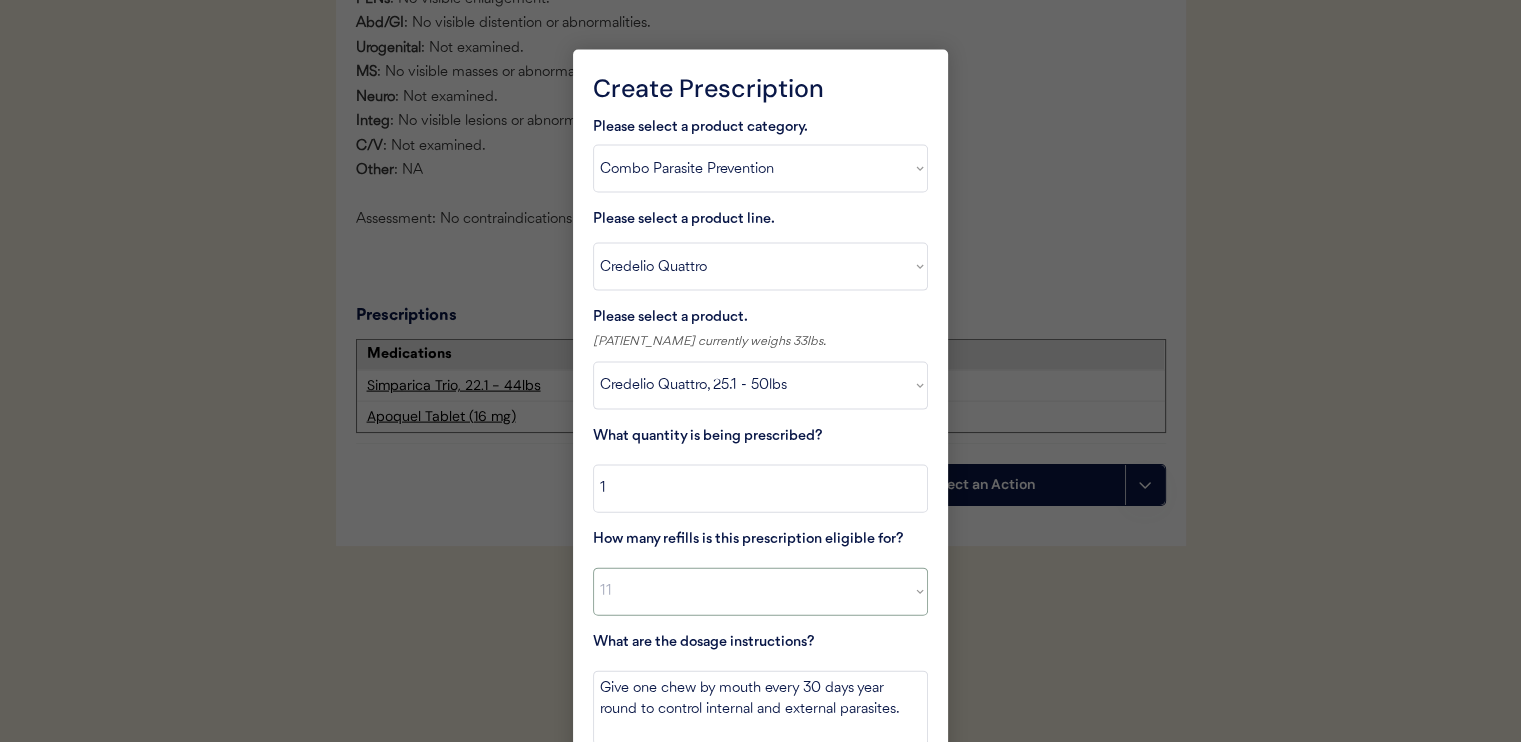 click on "Select a value 0 1 2 3 4 5 6 7 8 10 11" at bounding box center (760, 592) 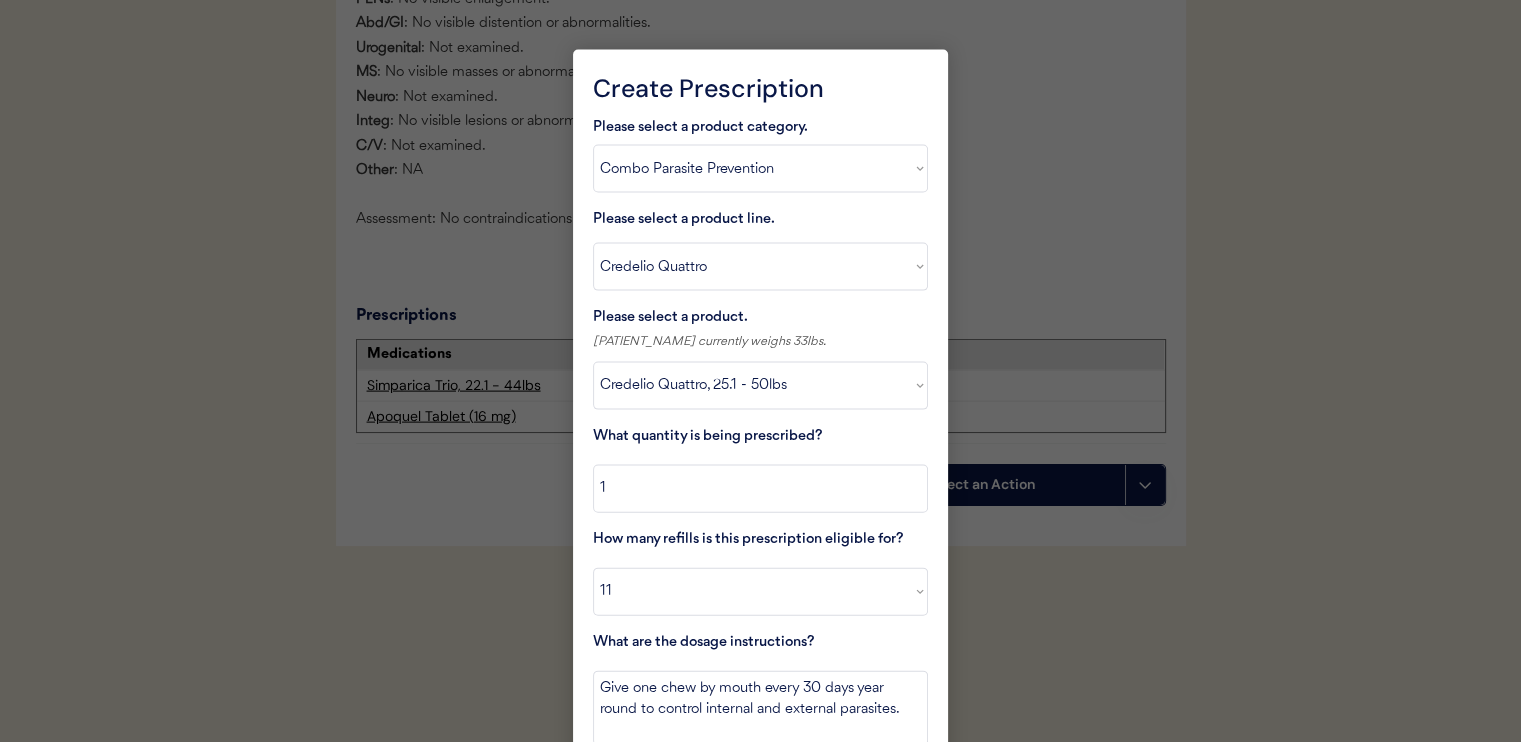 scroll, scrollTop: 4360, scrollLeft: 0, axis: vertical 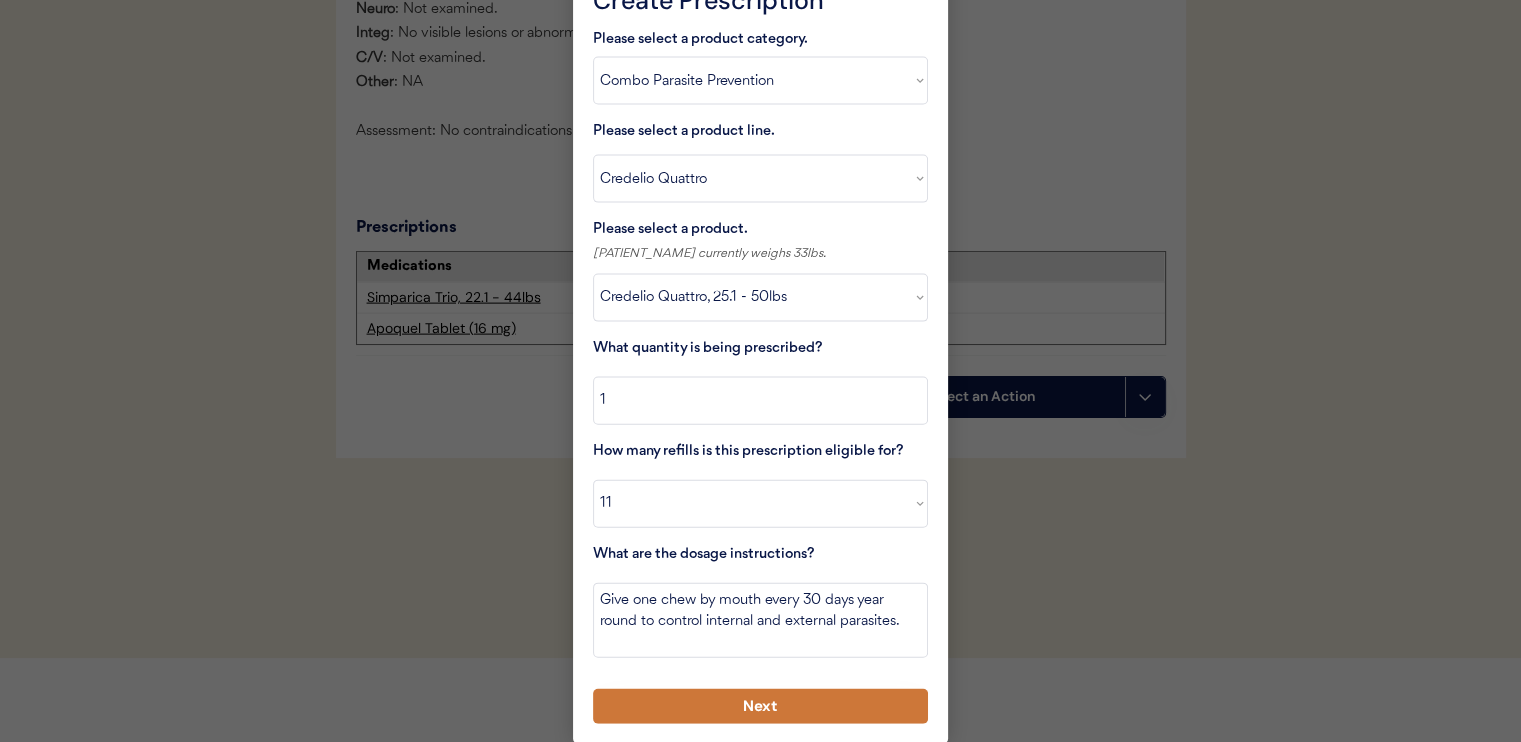 click on "Next" at bounding box center [760, 706] 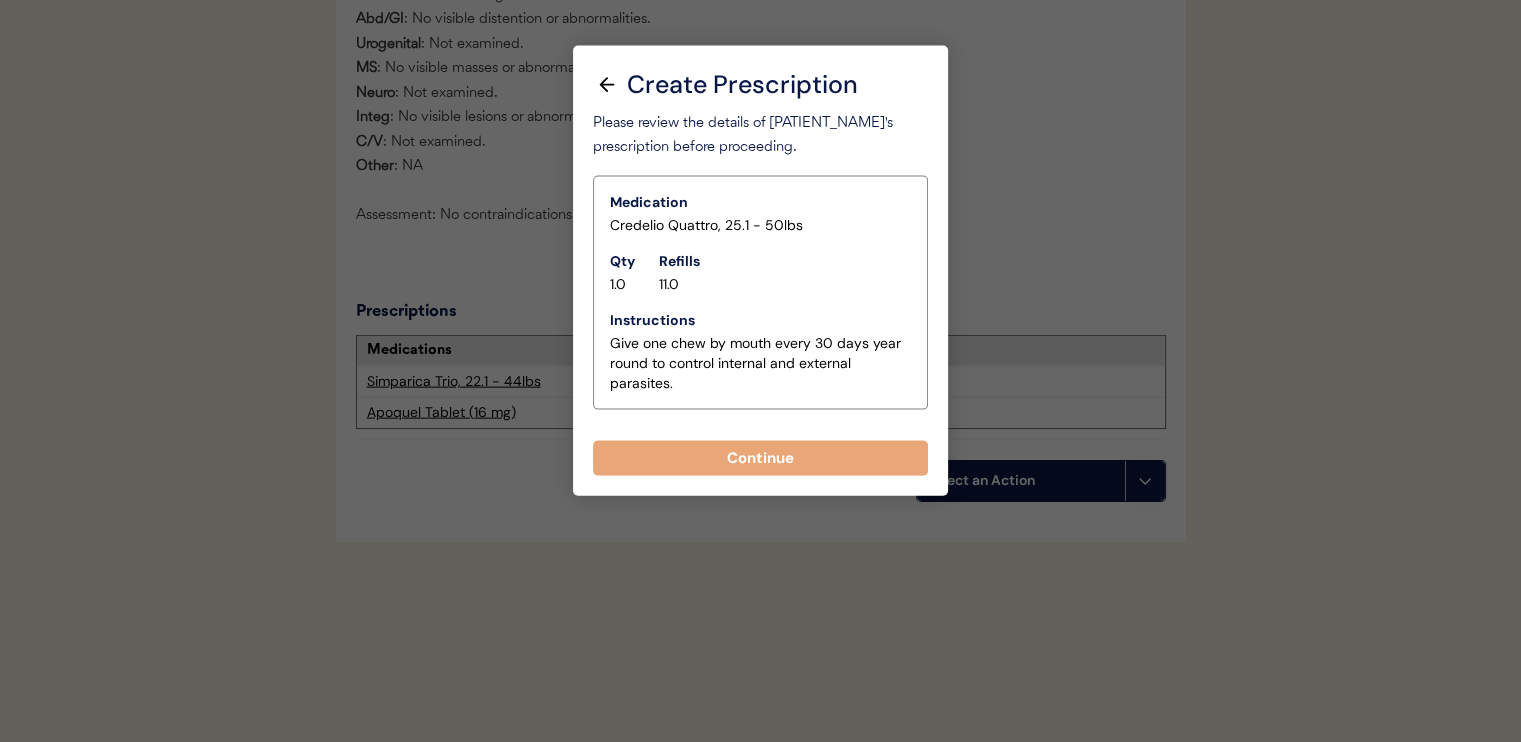 scroll, scrollTop: 4272, scrollLeft: 0, axis: vertical 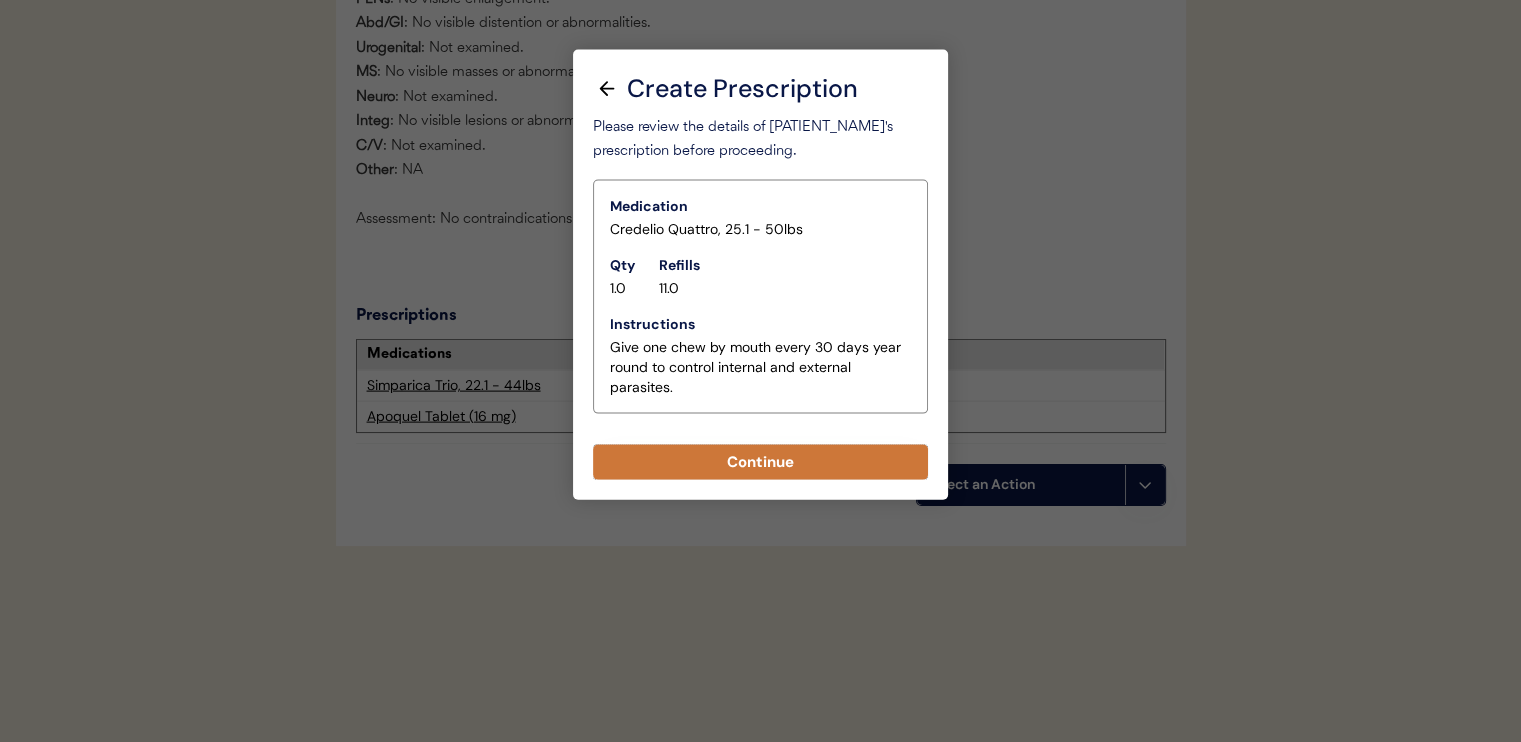 click on "Continue" at bounding box center (760, 462) 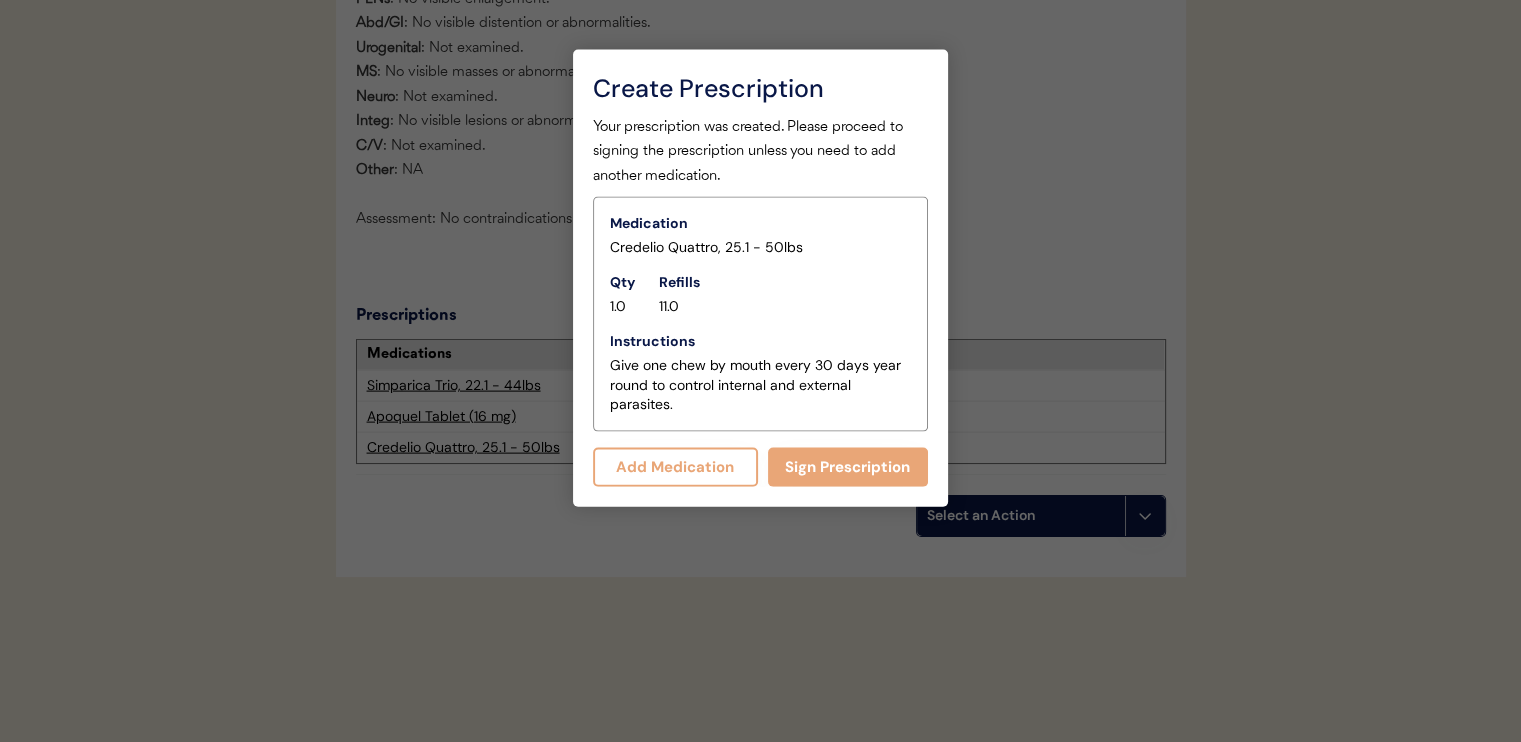 click on "Add Medication" at bounding box center (675, 467) 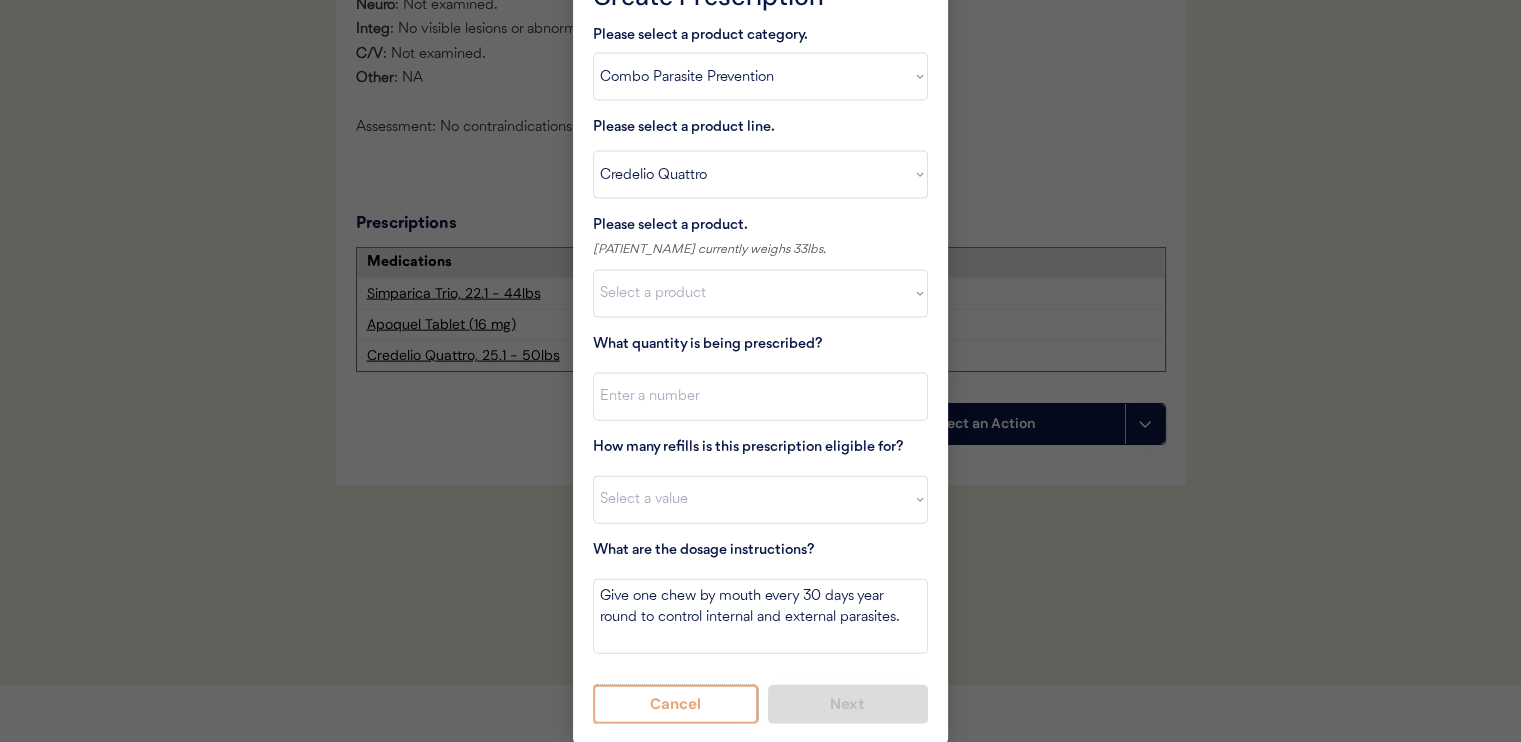 click on "Cancel" at bounding box center [675, 704] 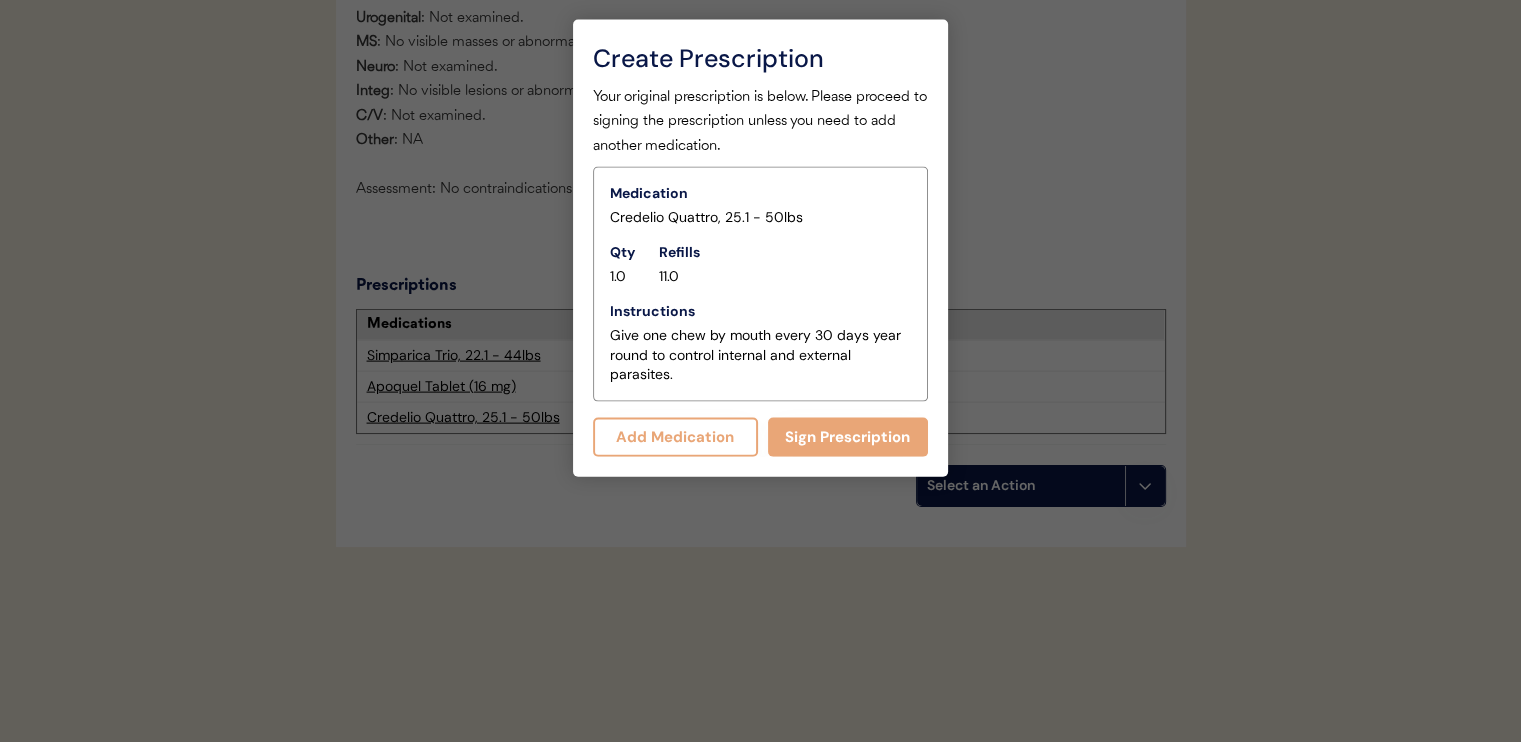 click at bounding box center (760, 371) 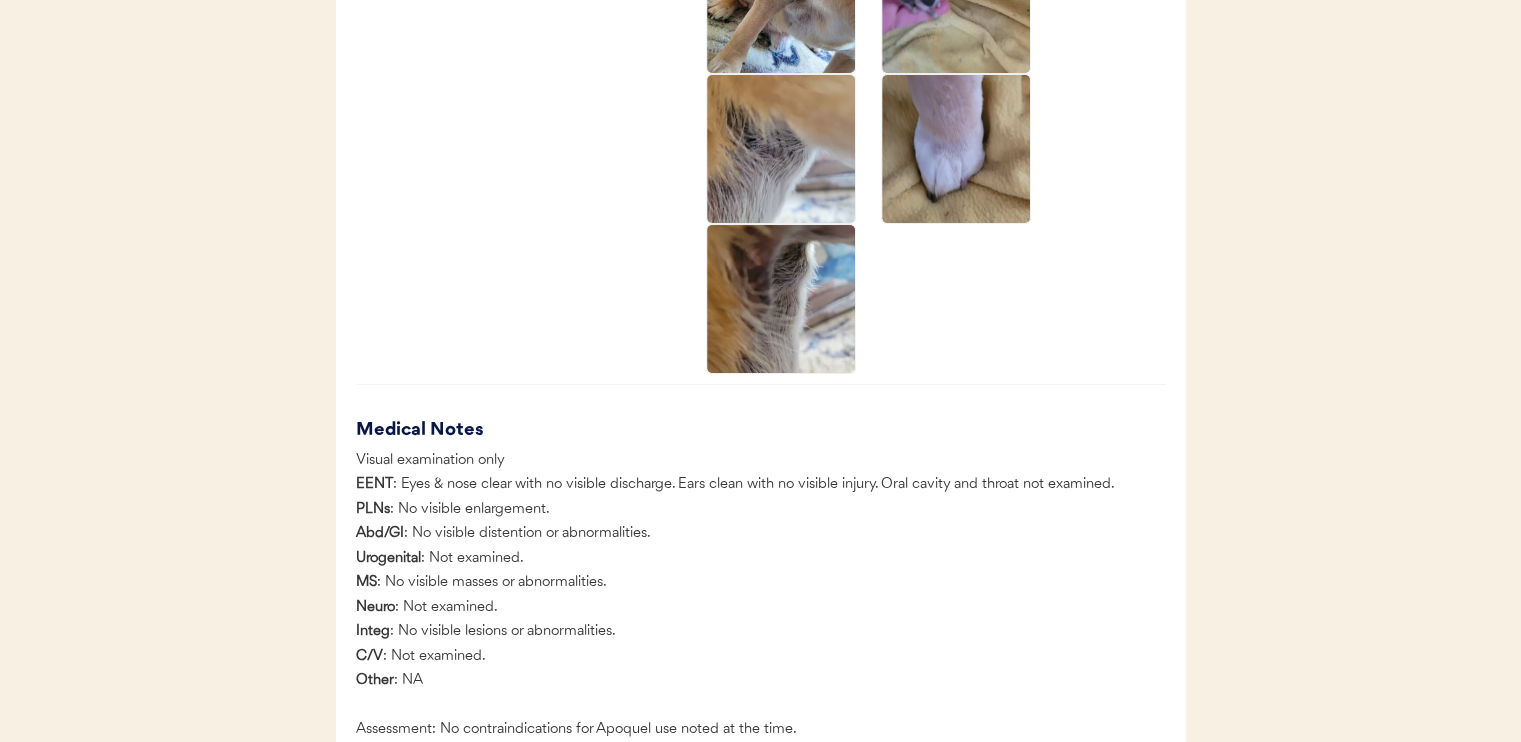 scroll, scrollTop: 4102, scrollLeft: 0, axis: vertical 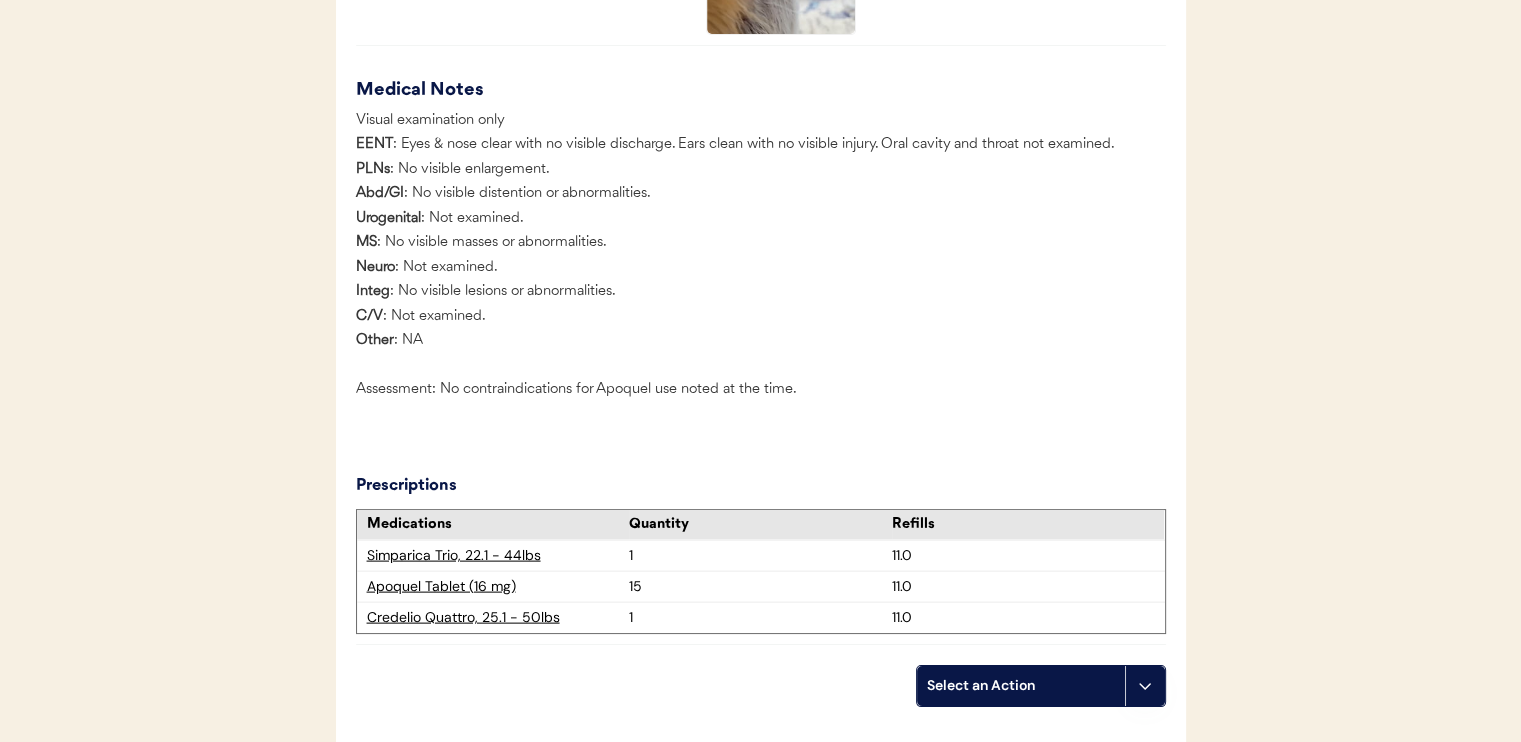 click on "Patients Consults Orders Admin Logout ← Return to Dashboard Patient: Fillion
Loading...
Assigned Veterinarian Dr. Clanin, DVM Client Information Cheryl Doucette 133 W Sycamore Street Apartment 10 Pittsburgh, PA 15211 c.anniedoucette@gmail.com +17814923888 Patient Information Species: Canine Breed: Puggle Weight: 33 lbs Gender: Intact Male Birthdate: March 1, 2016 Patient Notes Medical History Consults Consult Weight
Submitted Reviewed Status Allergy & itchy skin prescription request 33lbs May 14, 2025 May 16, 2025 Approved Prescriptions Medications Prescribed Quantity Refills Remaining Simparica Trio, 22.1 - 44lbs May 16, 2025 1 11.0 10.0 Apoquel Tablet (16 mg) May 16, 2025 15 11.0 10.0 Consult Overview Medical History" at bounding box center [760, -1578] 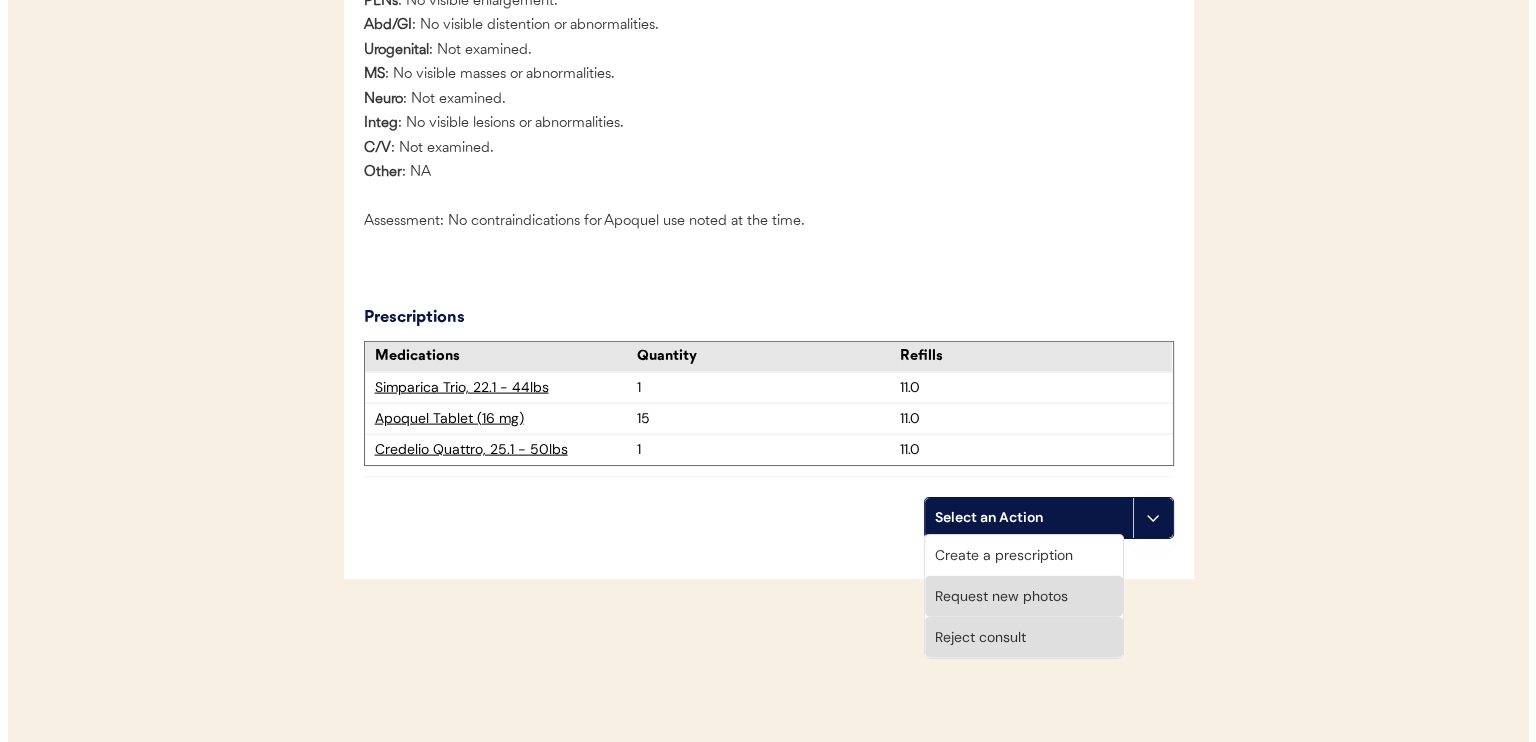 scroll, scrollTop: 4302, scrollLeft: 0, axis: vertical 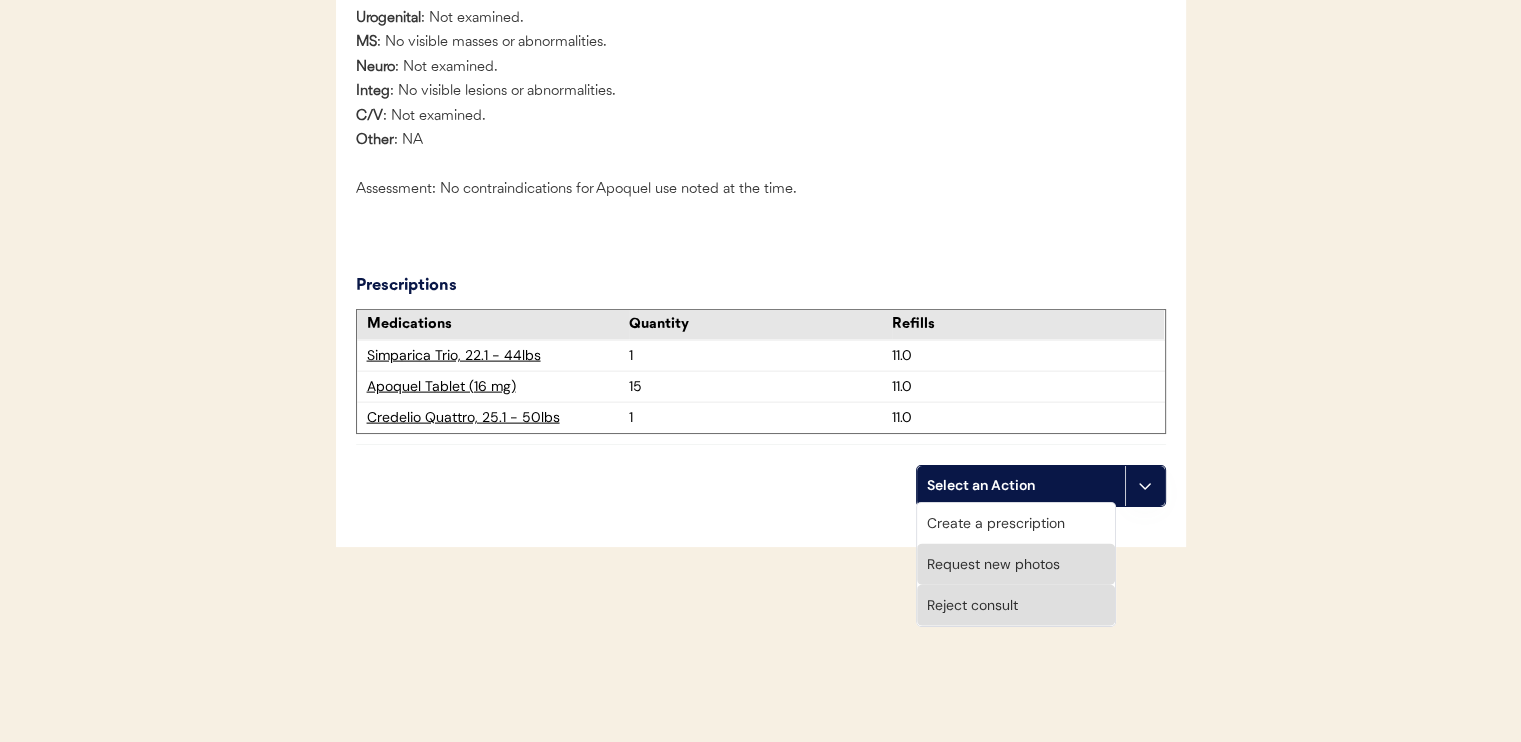click on "Create a prescription" at bounding box center [1016, 523] 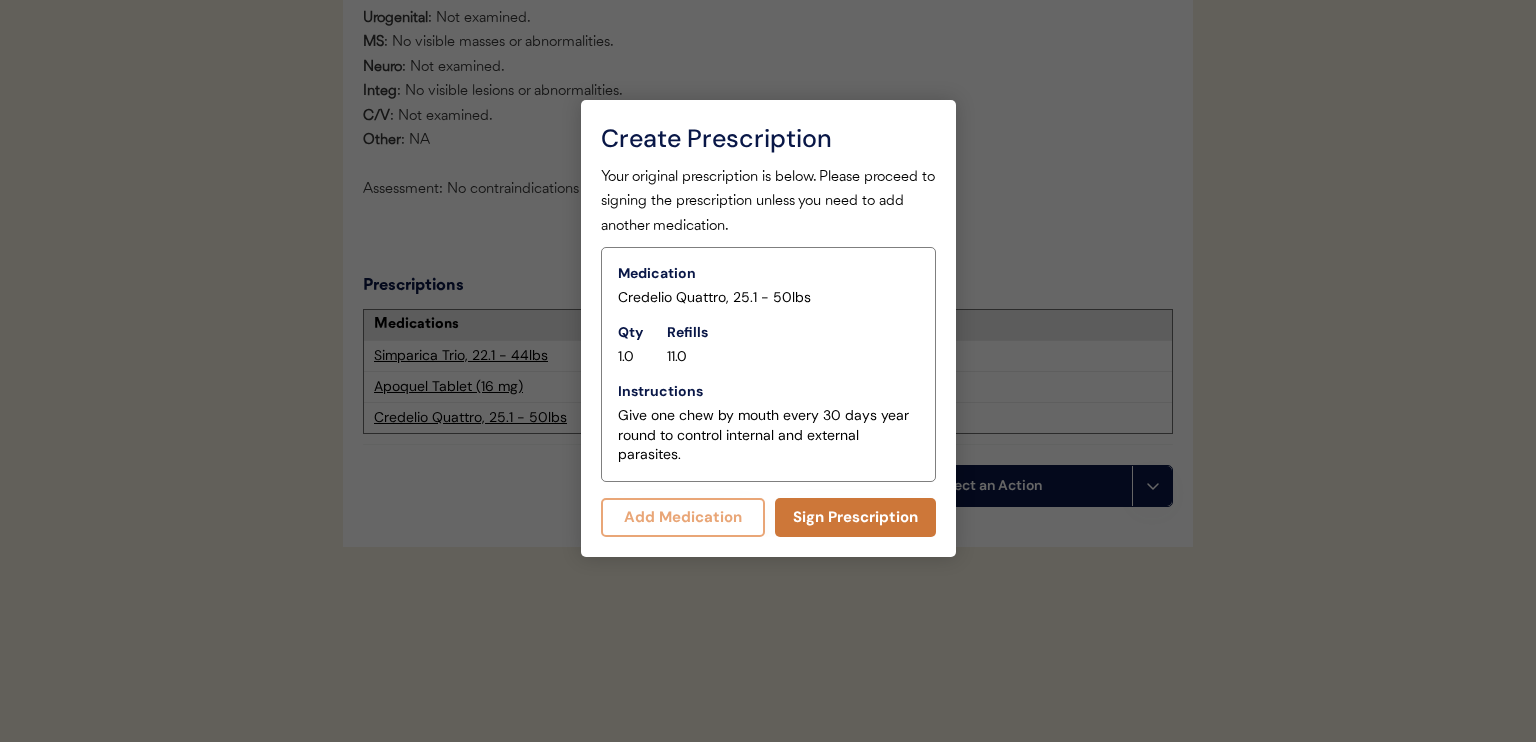 click on "Sign Prescription" at bounding box center (855, 517) 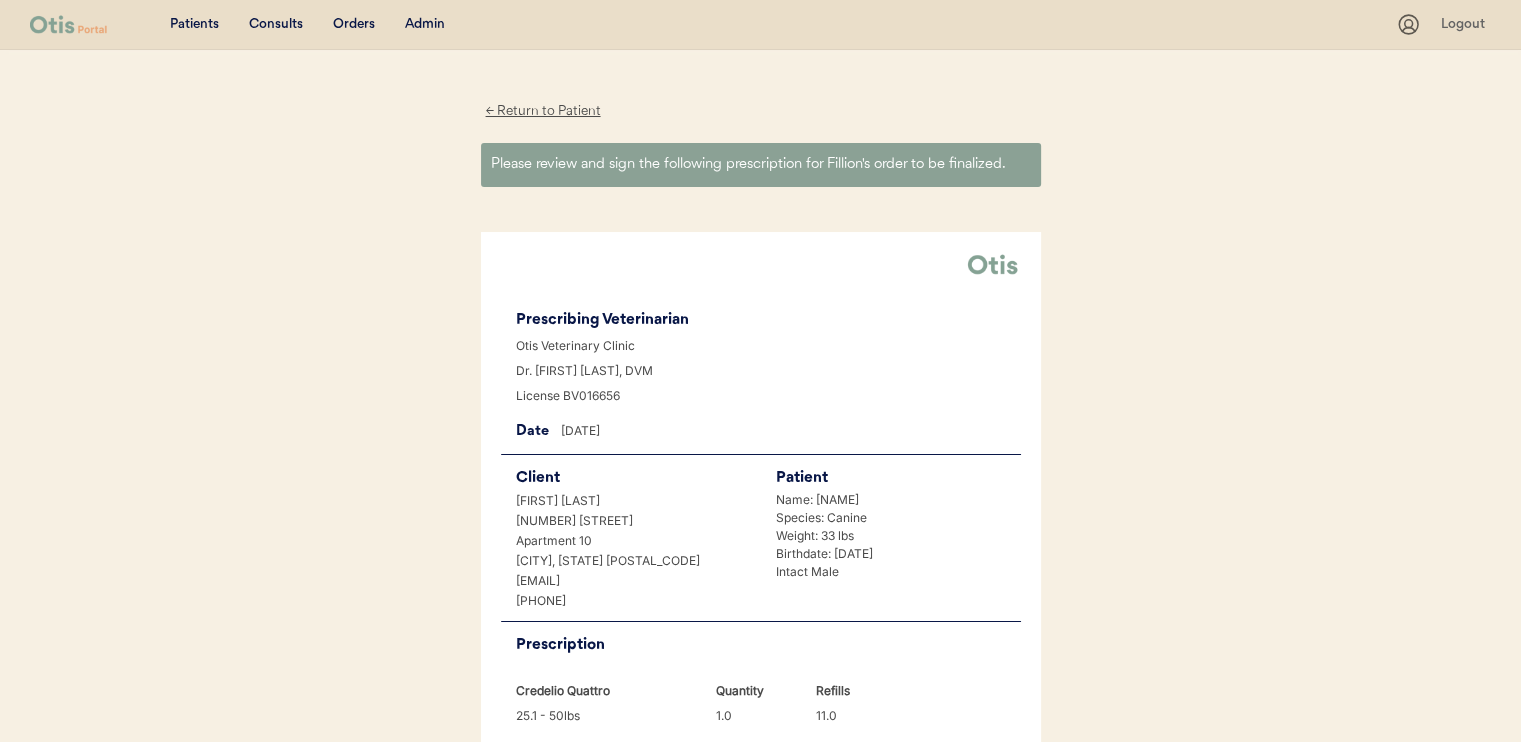 scroll, scrollTop: 0, scrollLeft: 0, axis: both 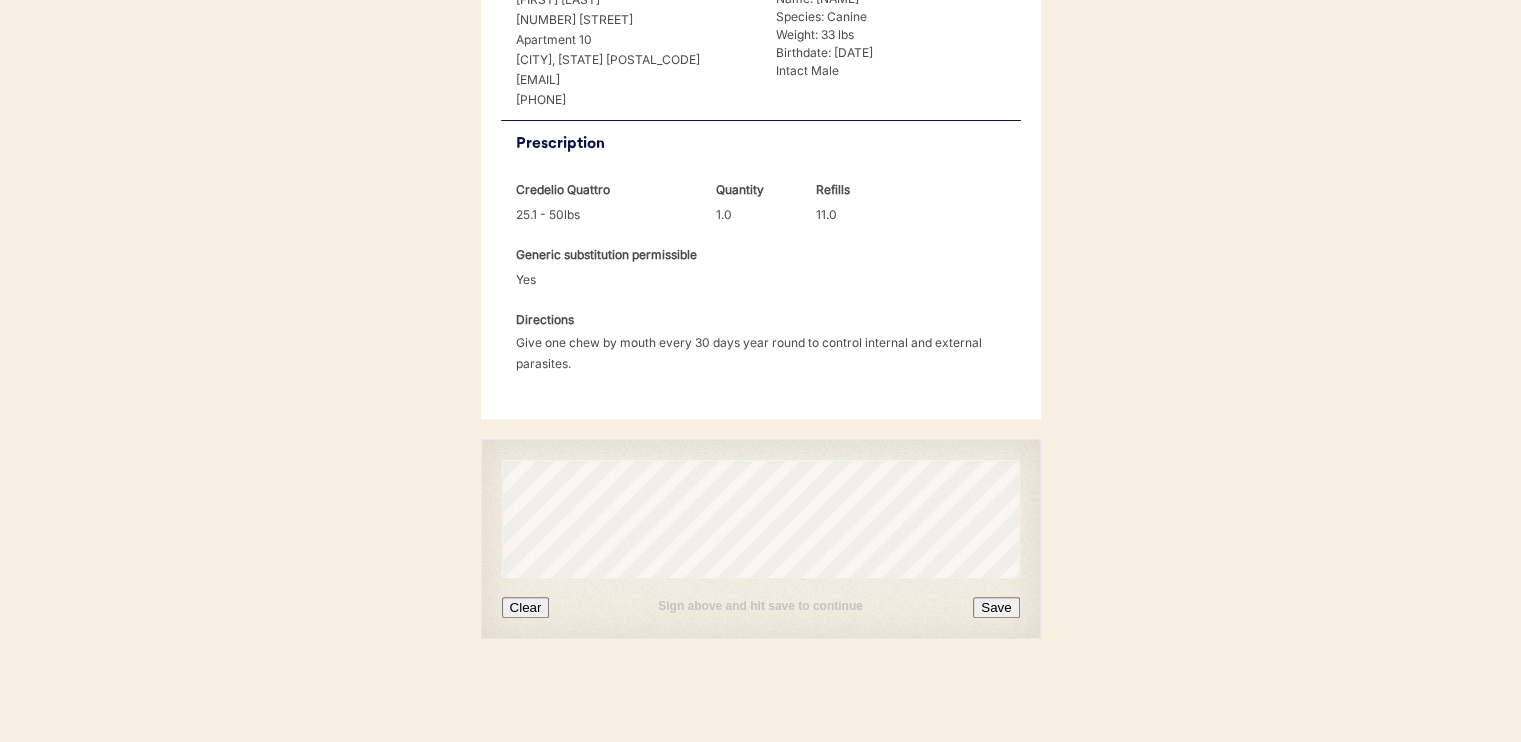 click on "Save" at bounding box center [996, 607] 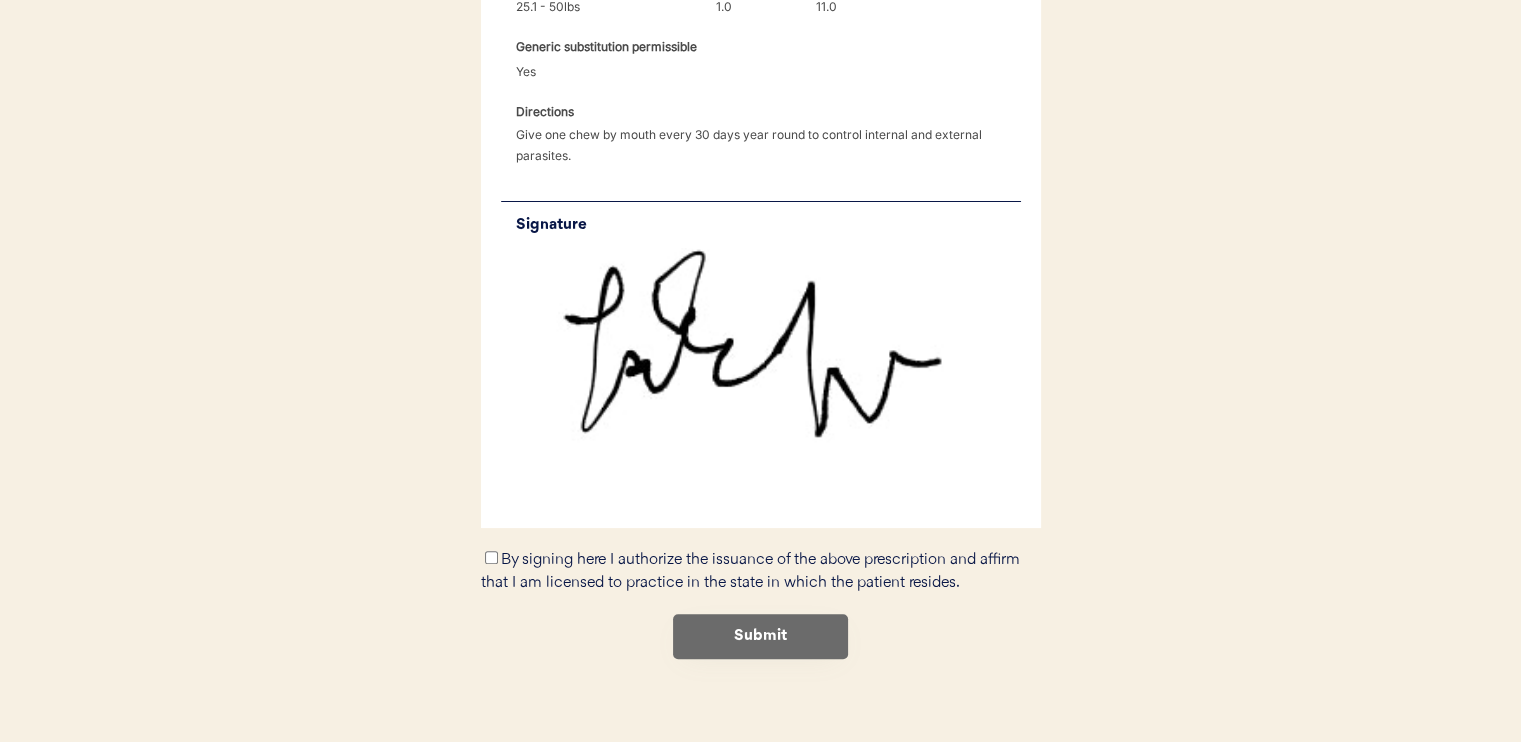 scroll, scrollTop: 728, scrollLeft: 0, axis: vertical 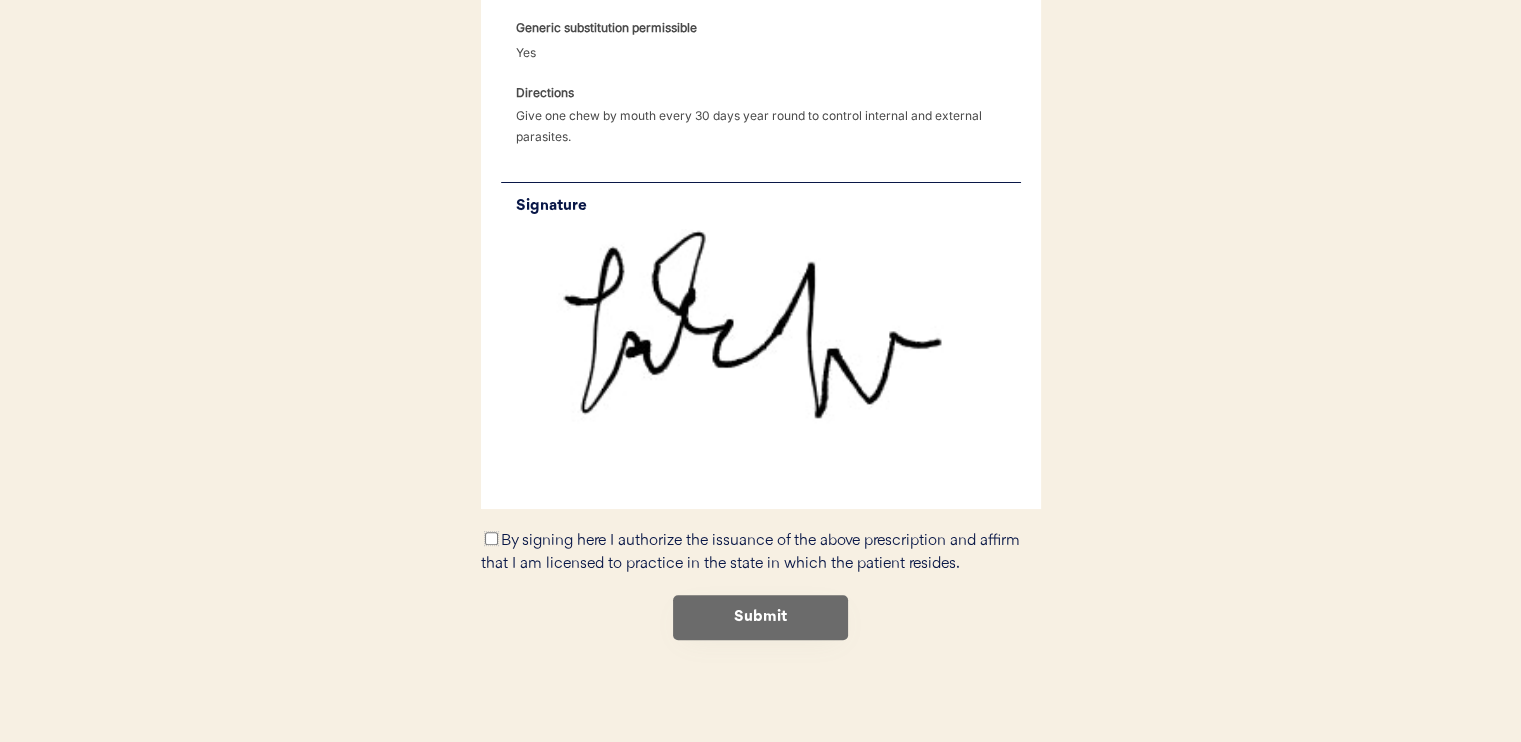 click on "By signing here I authorize the issuance of the above prescription and affirm that I am licensed to practice in the state in which the patient resides." at bounding box center (491, 538) 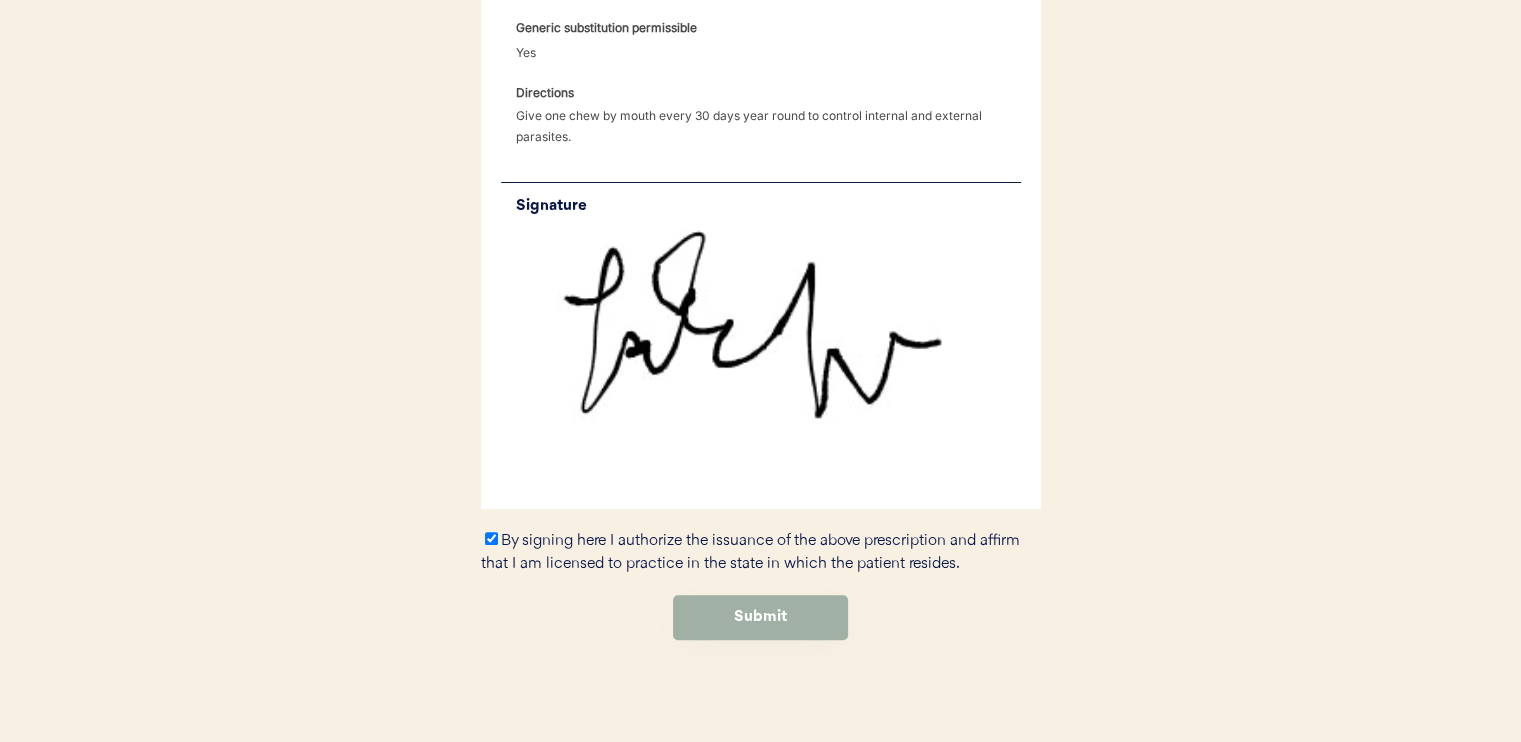 click on "Submit" at bounding box center (760, 617) 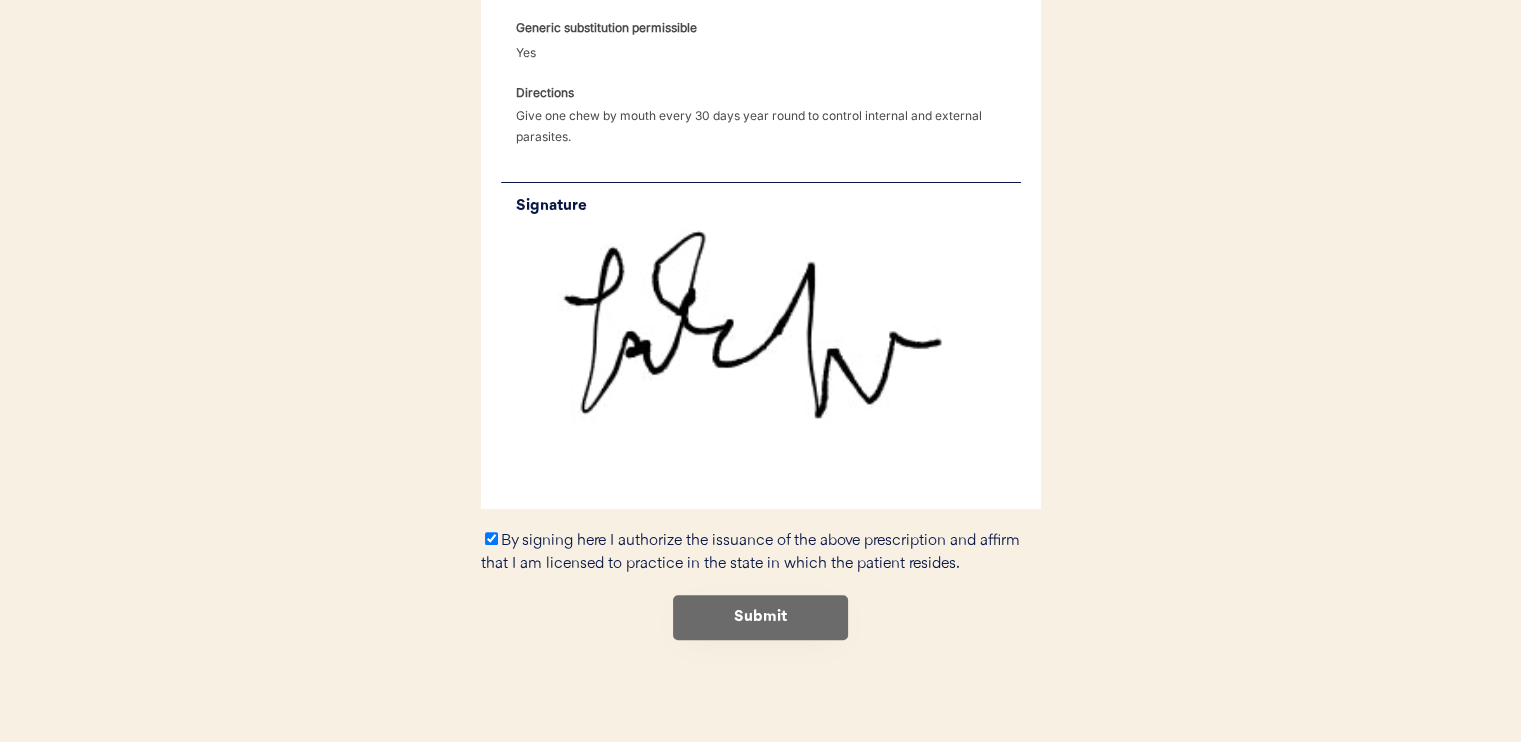 scroll, scrollTop: 0, scrollLeft: 0, axis: both 